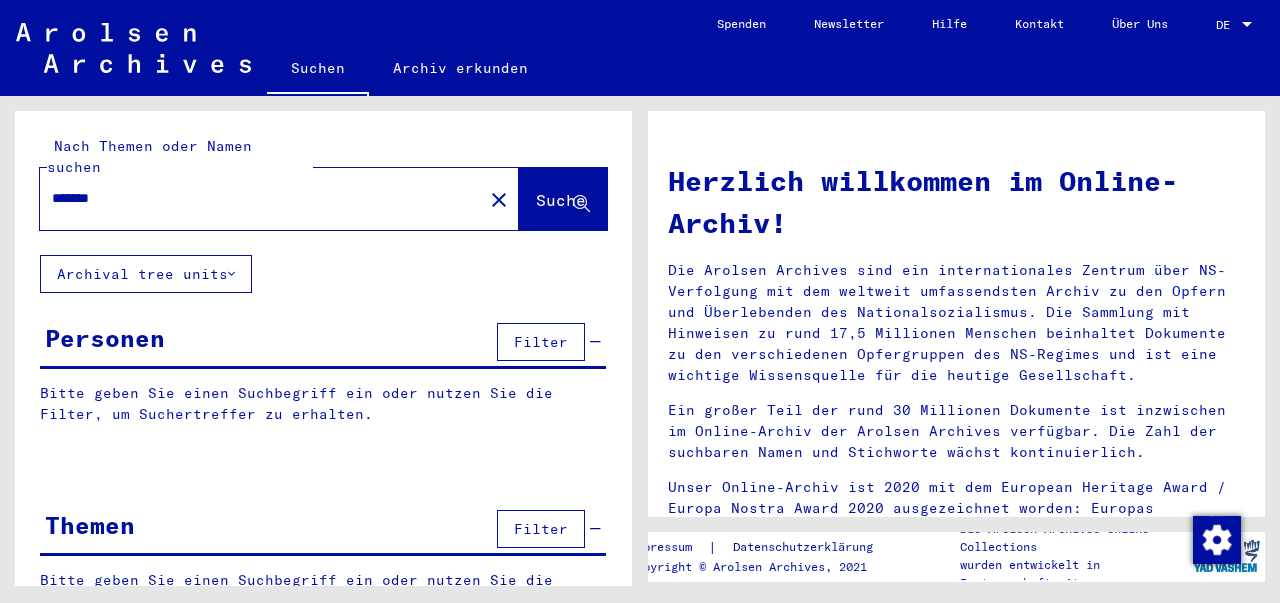 scroll, scrollTop: 0, scrollLeft: 0, axis: both 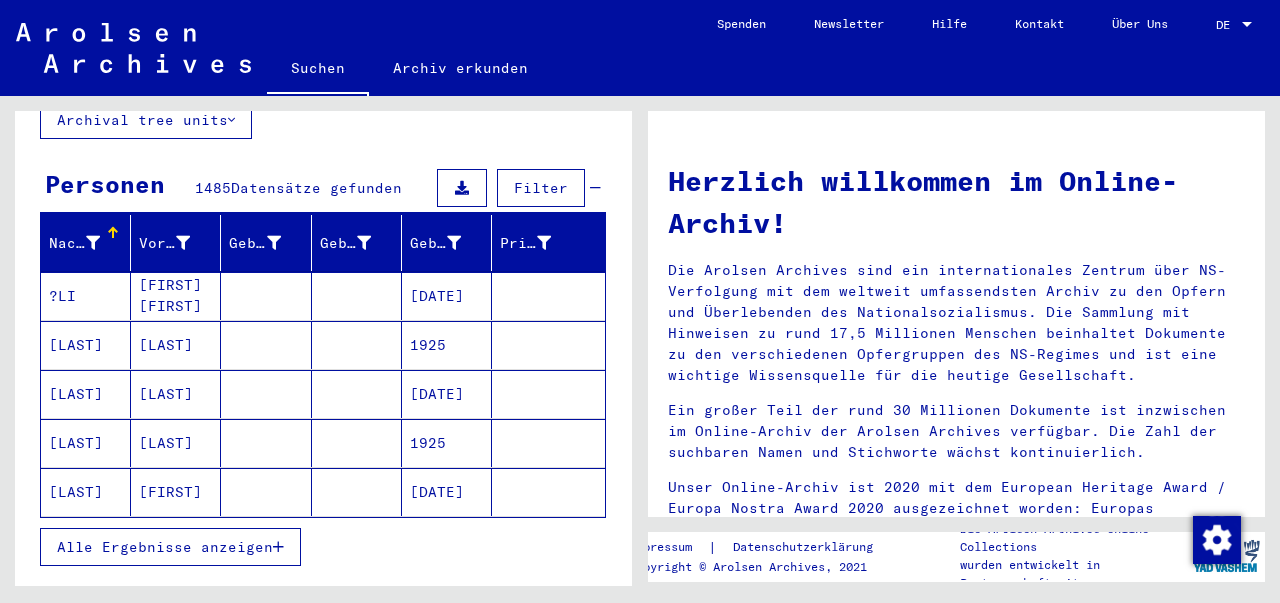 click on "[LAST]" at bounding box center [176, 443] 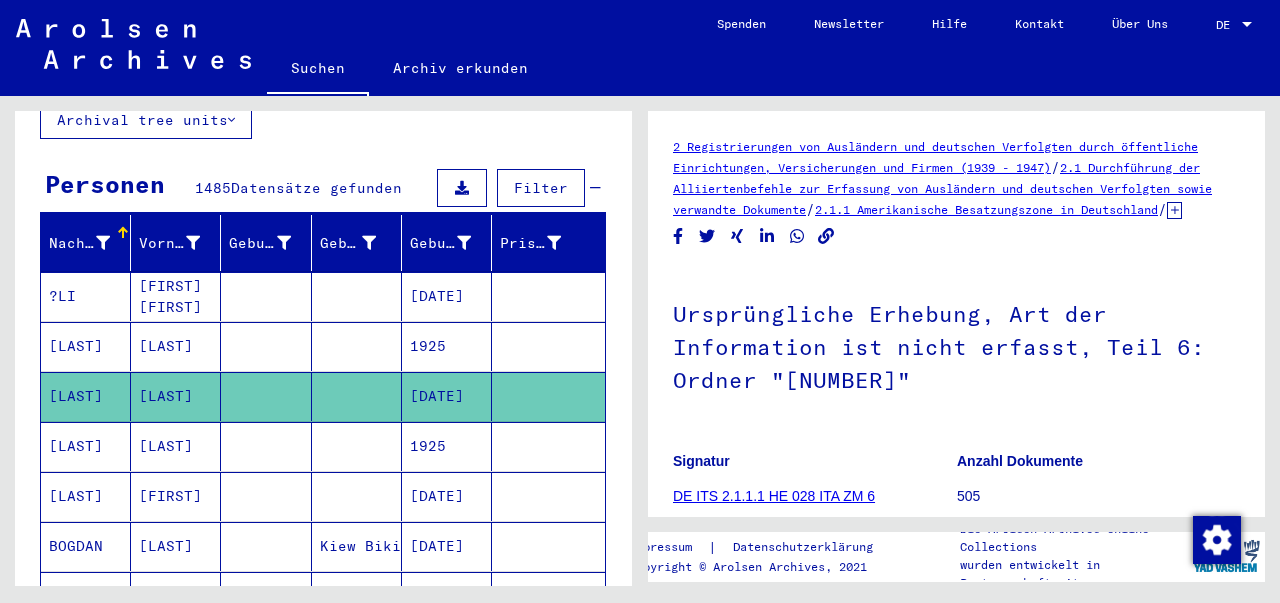 scroll, scrollTop: 0, scrollLeft: 0, axis: both 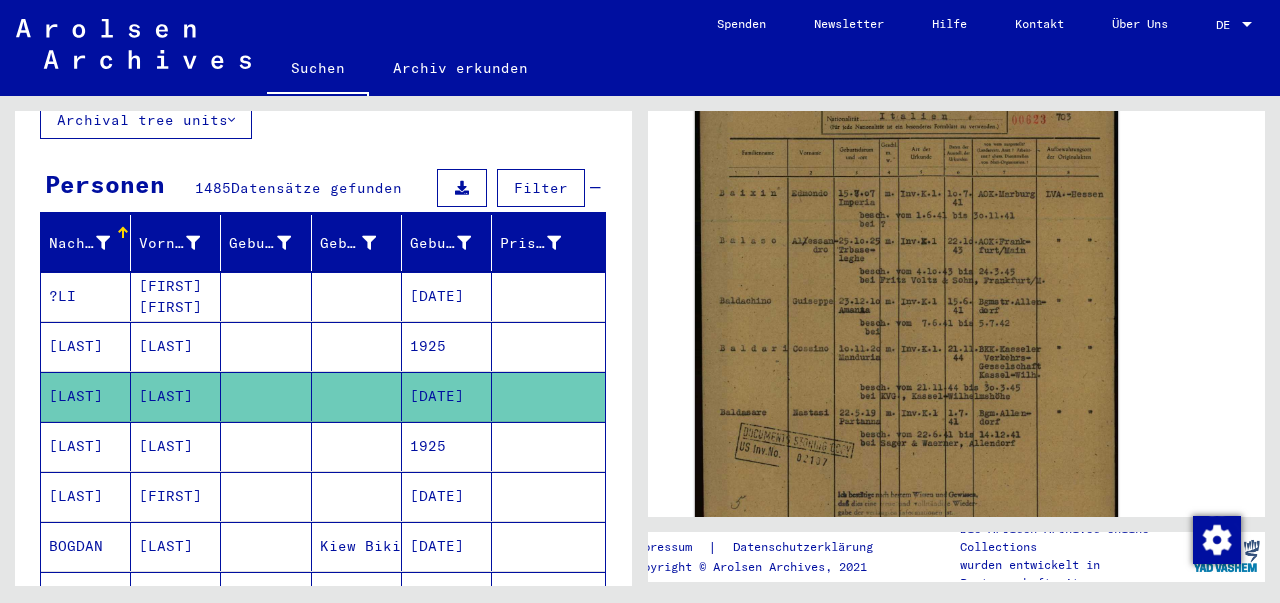 click 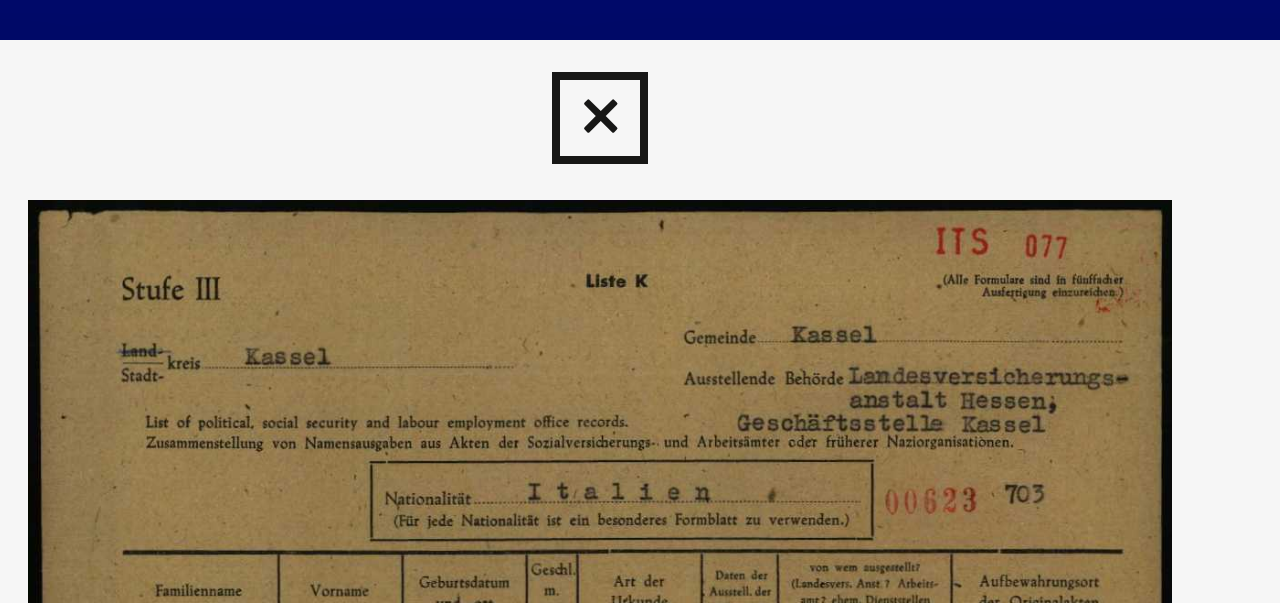 click at bounding box center [639, 30] 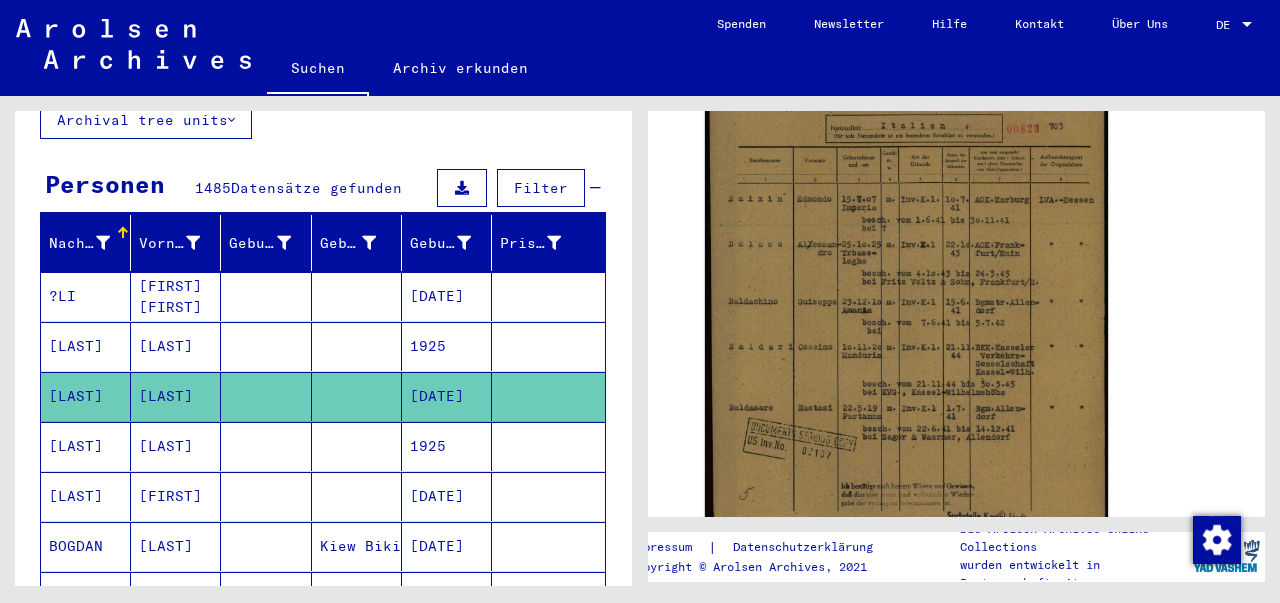click on "[LAST]" at bounding box center [86, 496] 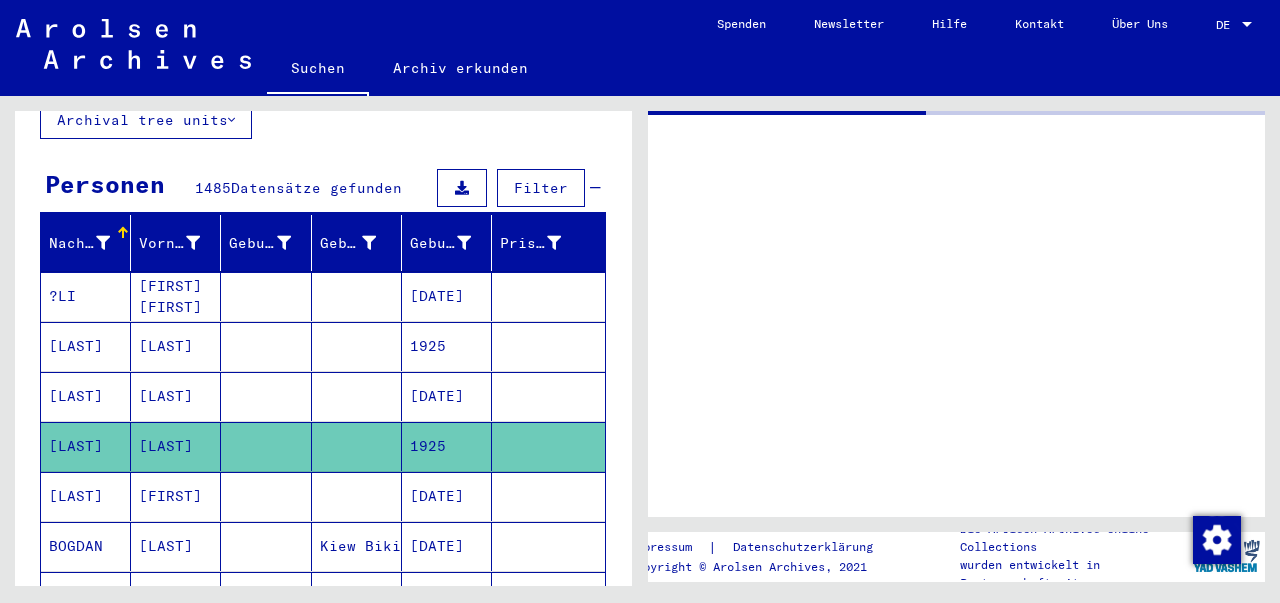 scroll, scrollTop: 0, scrollLeft: 0, axis: both 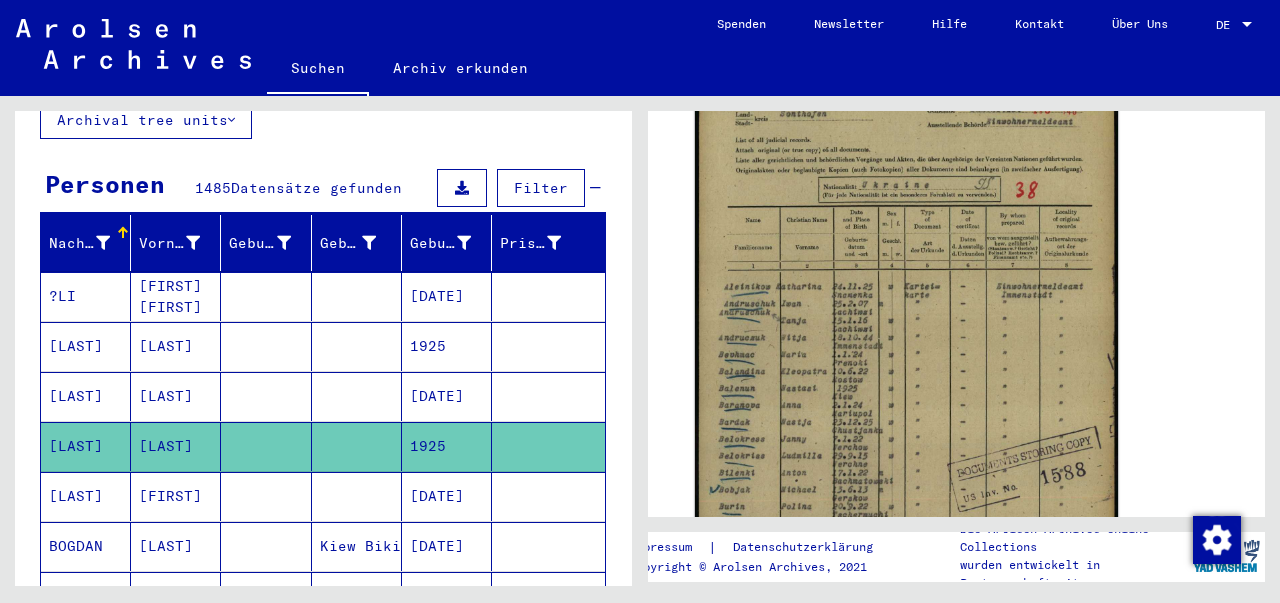 click 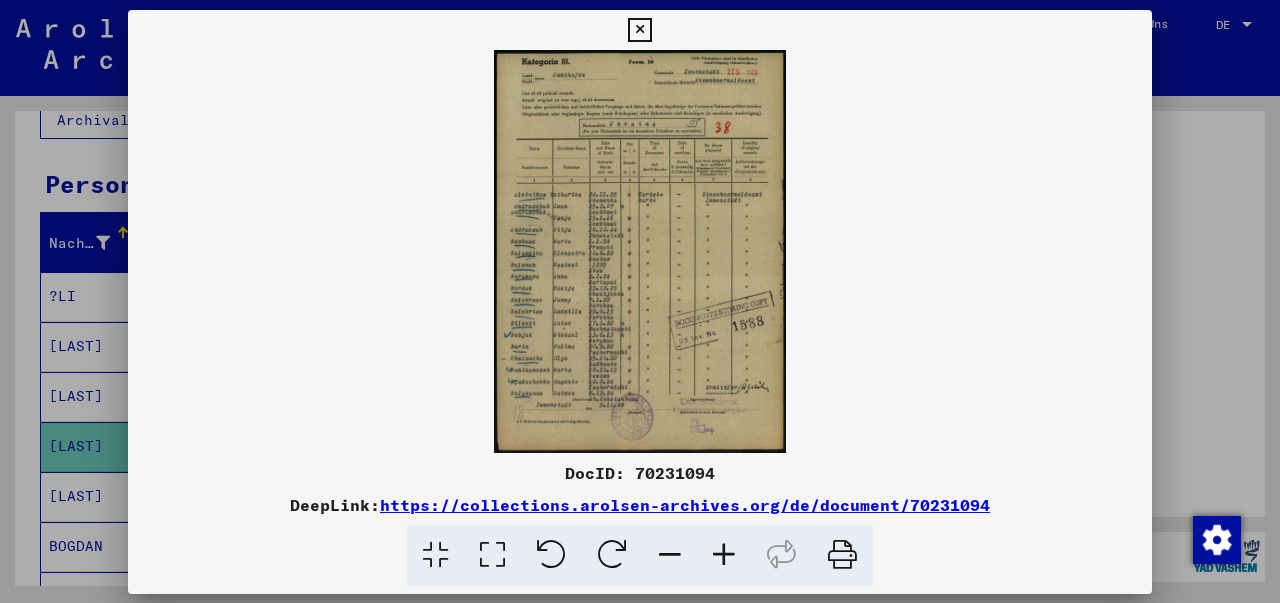 scroll, scrollTop: 376, scrollLeft: 0, axis: vertical 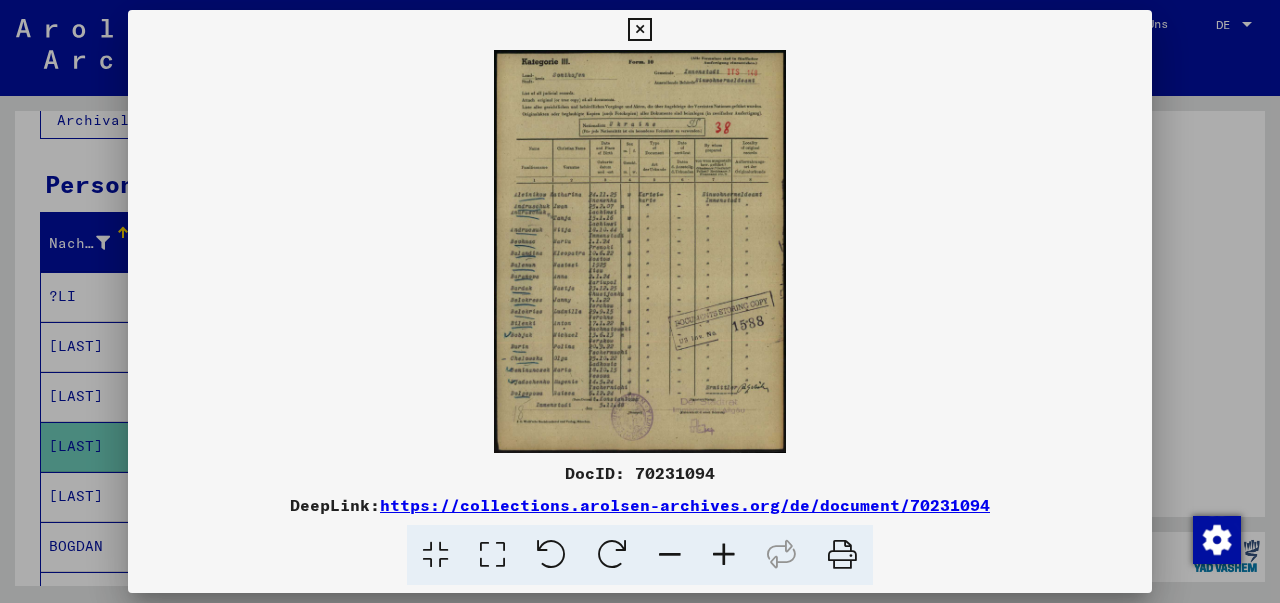 click at bounding box center [639, 30] 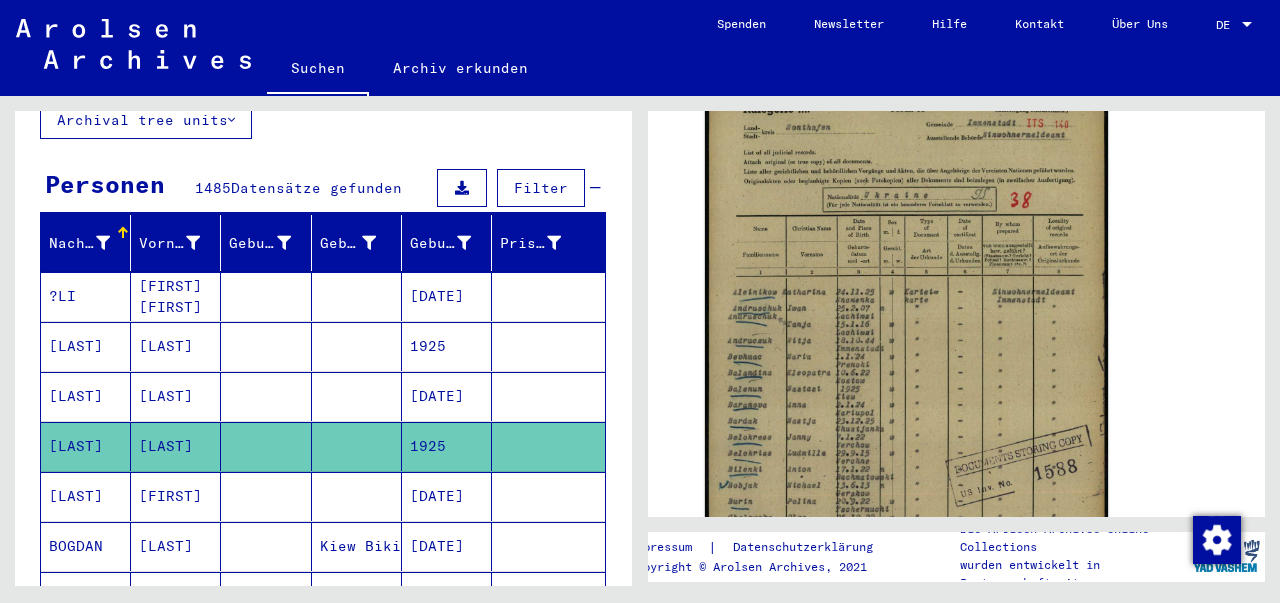 click on "[LAST]" at bounding box center (86, 546) 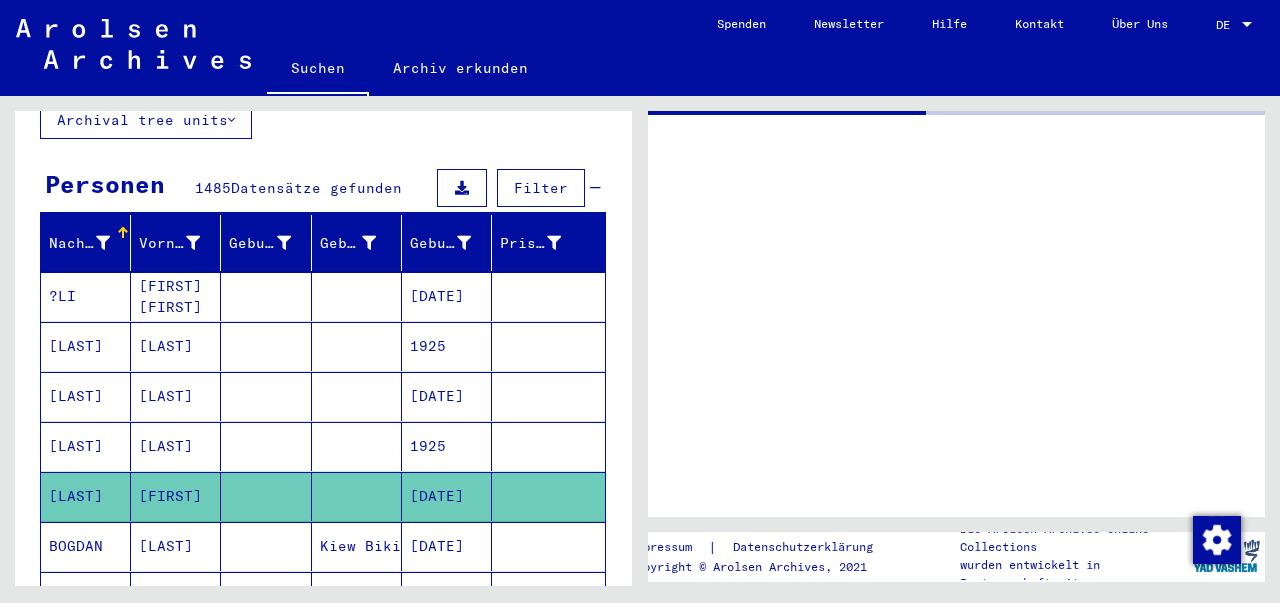 scroll, scrollTop: 0, scrollLeft: 0, axis: both 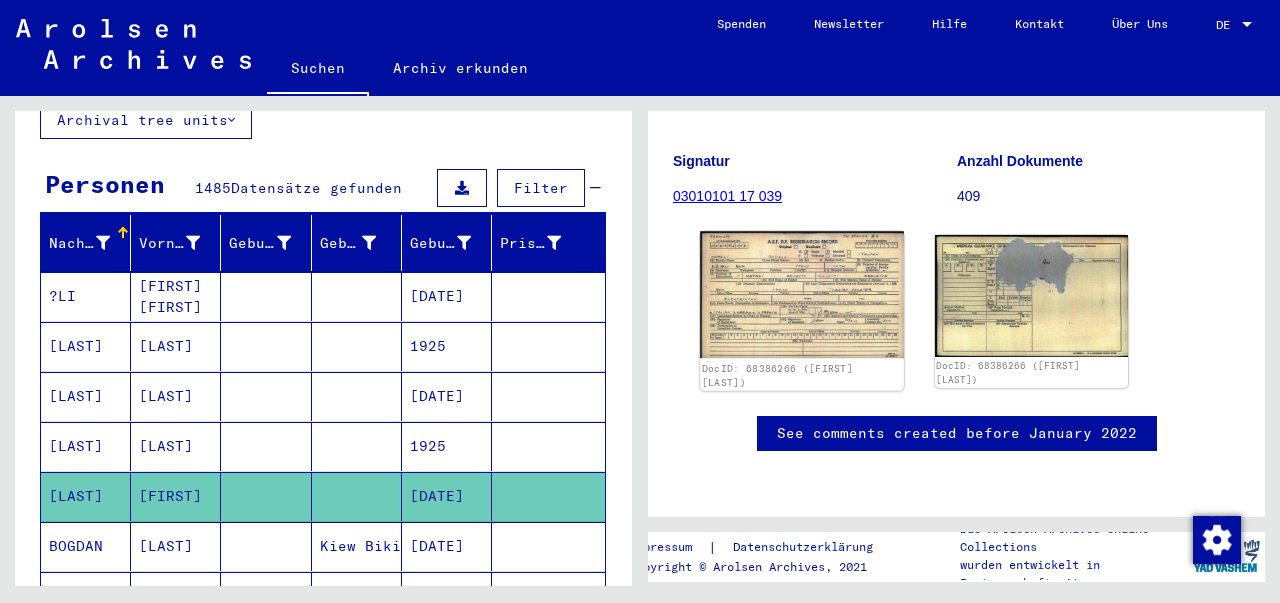click 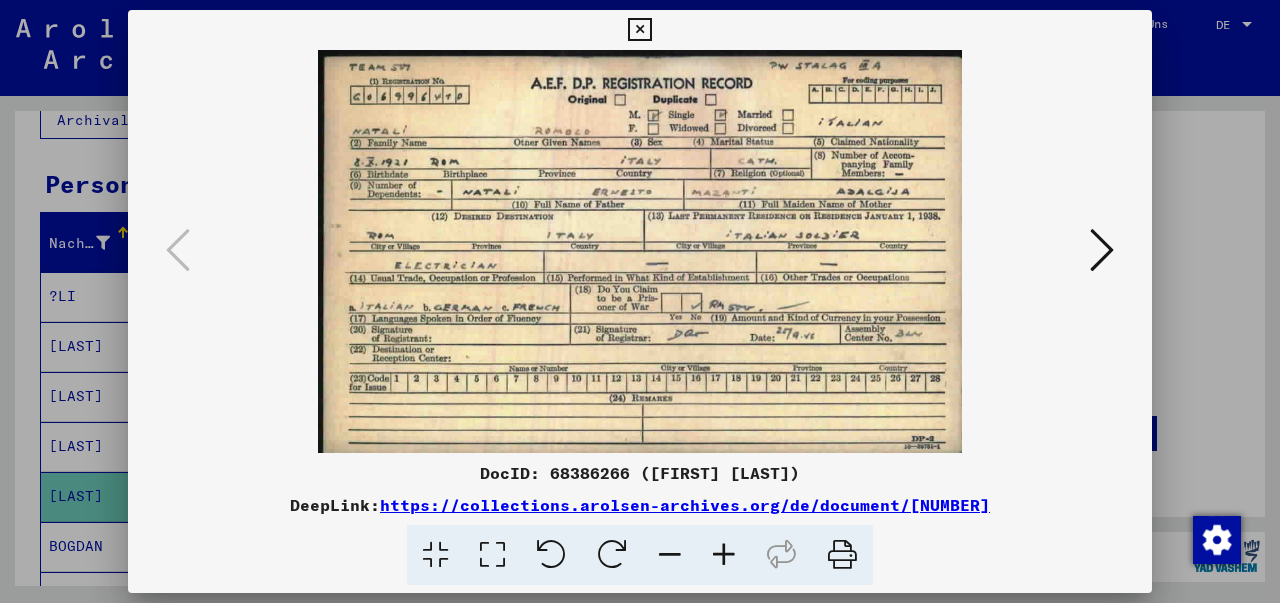 click at bounding box center [639, 30] 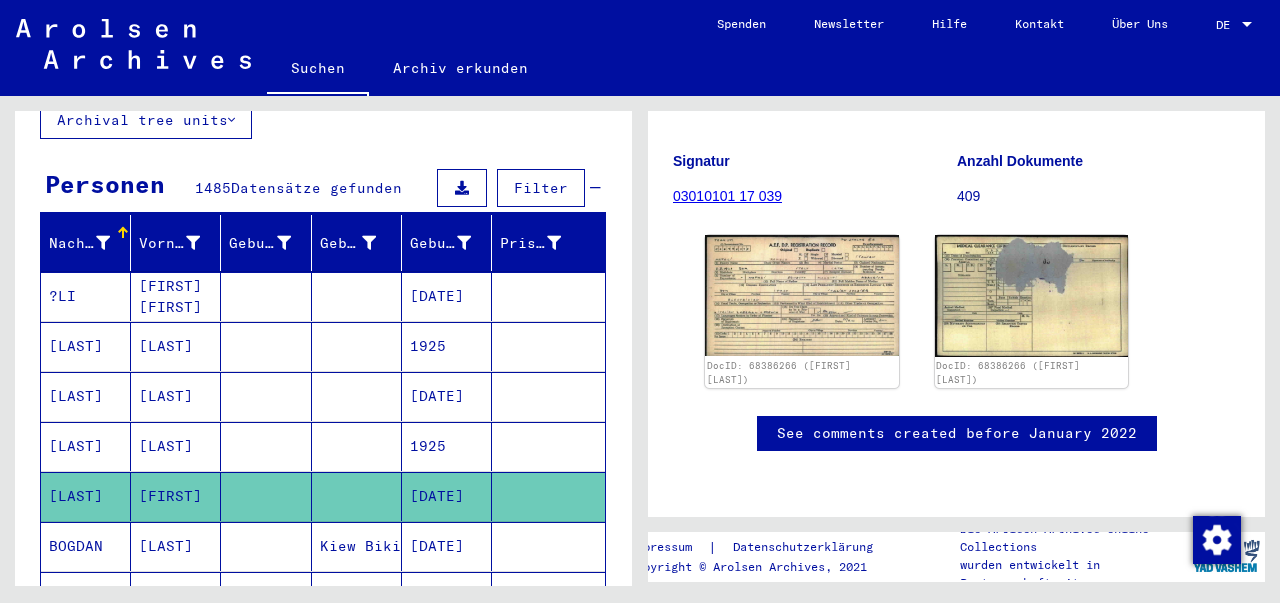 click 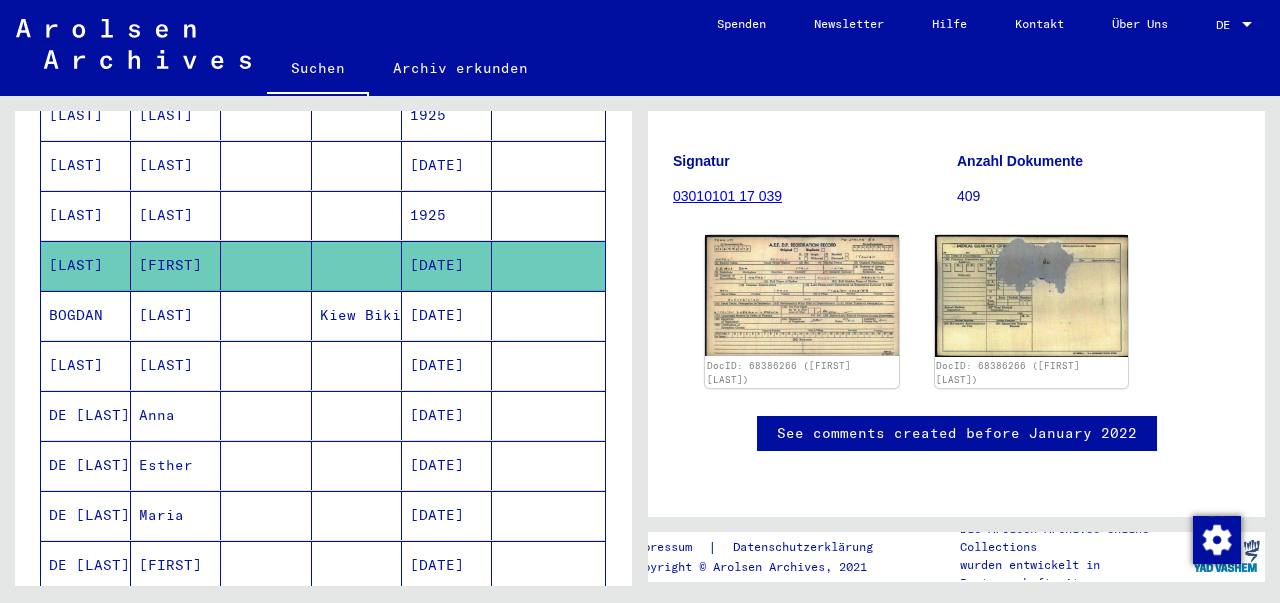 scroll, scrollTop: 409, scrollLeft: 0, axis: vertical 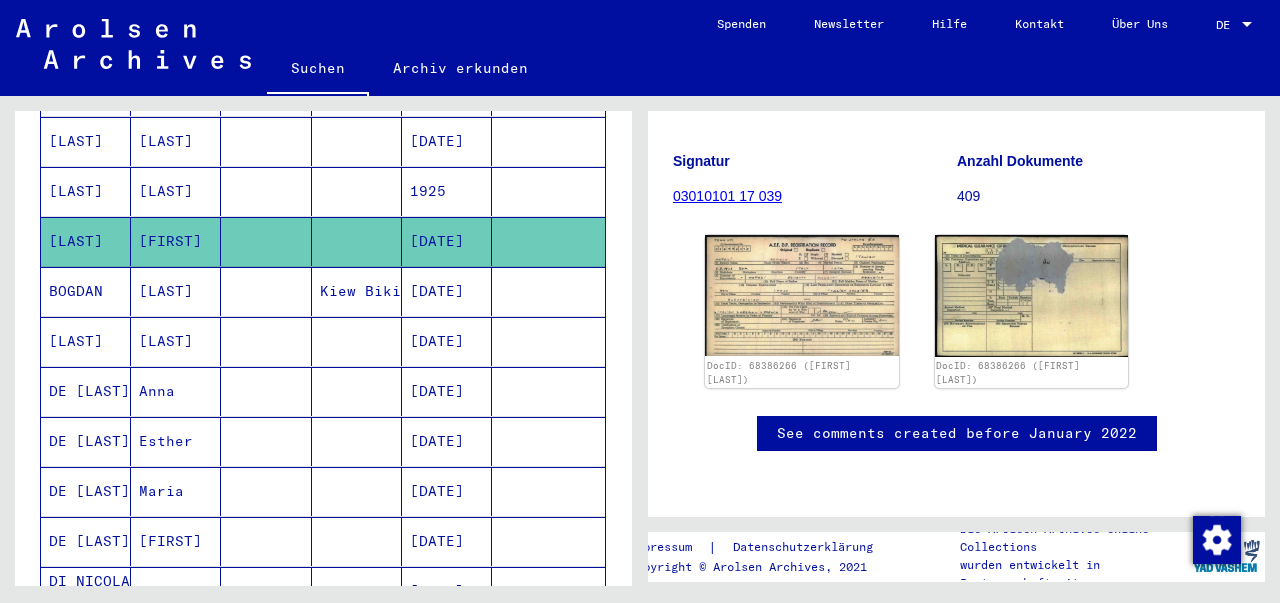 click on "BOGDAN" at bounding box center (86, 341) 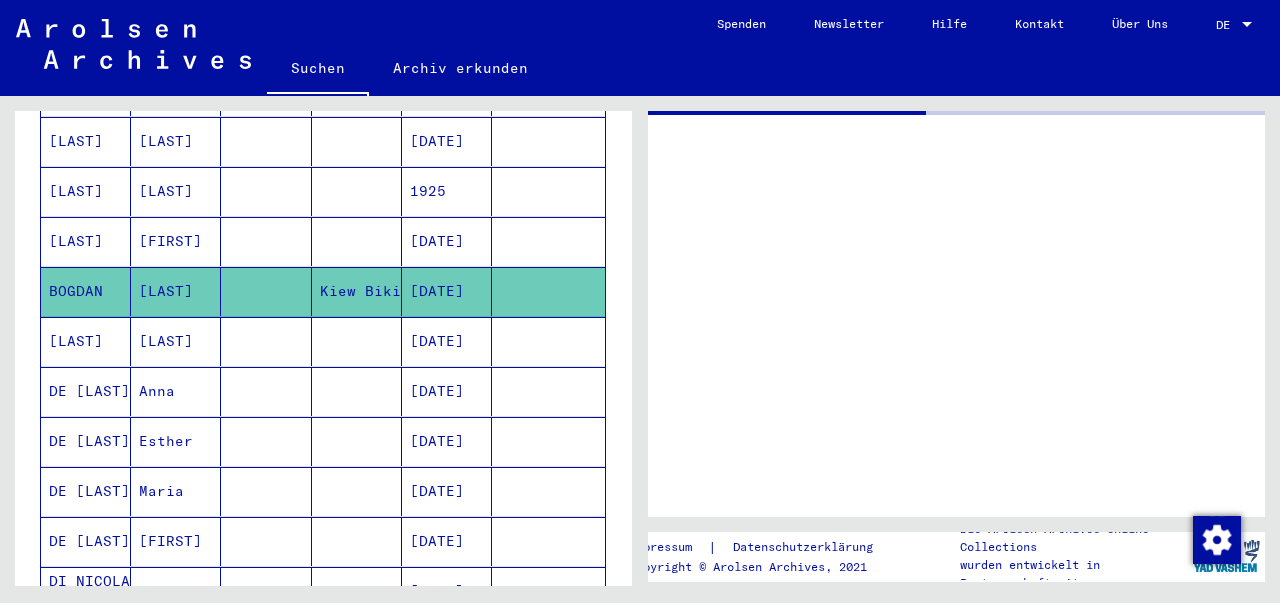 scroll, scrollTop: 0, scrollLeft: 0, axis: both 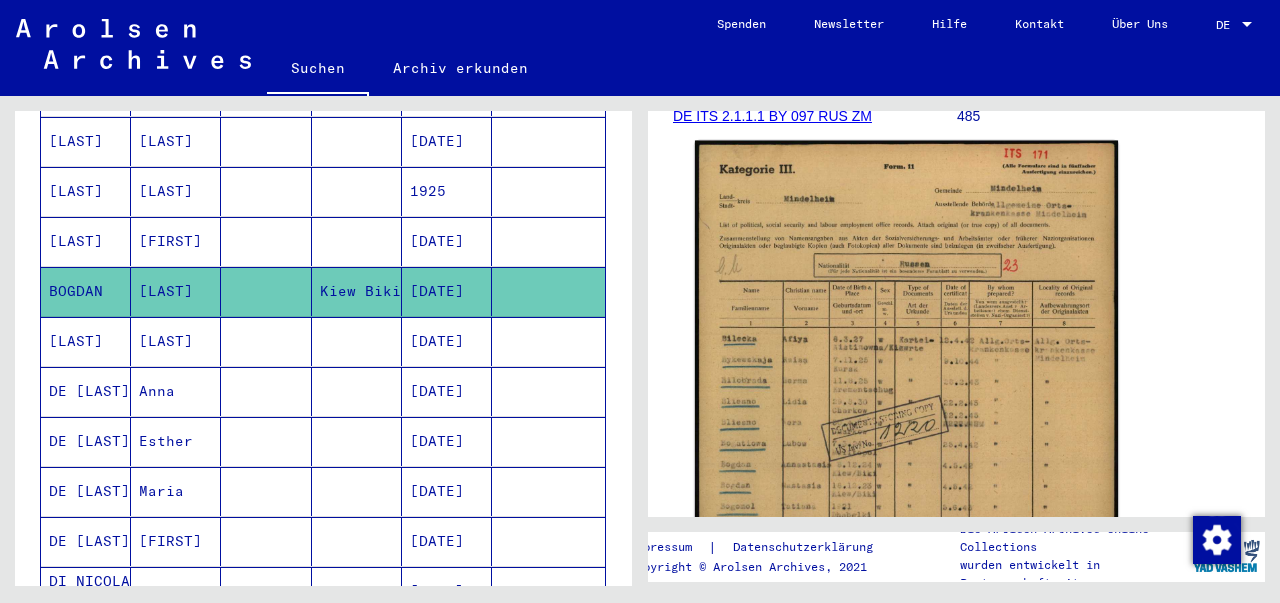 click 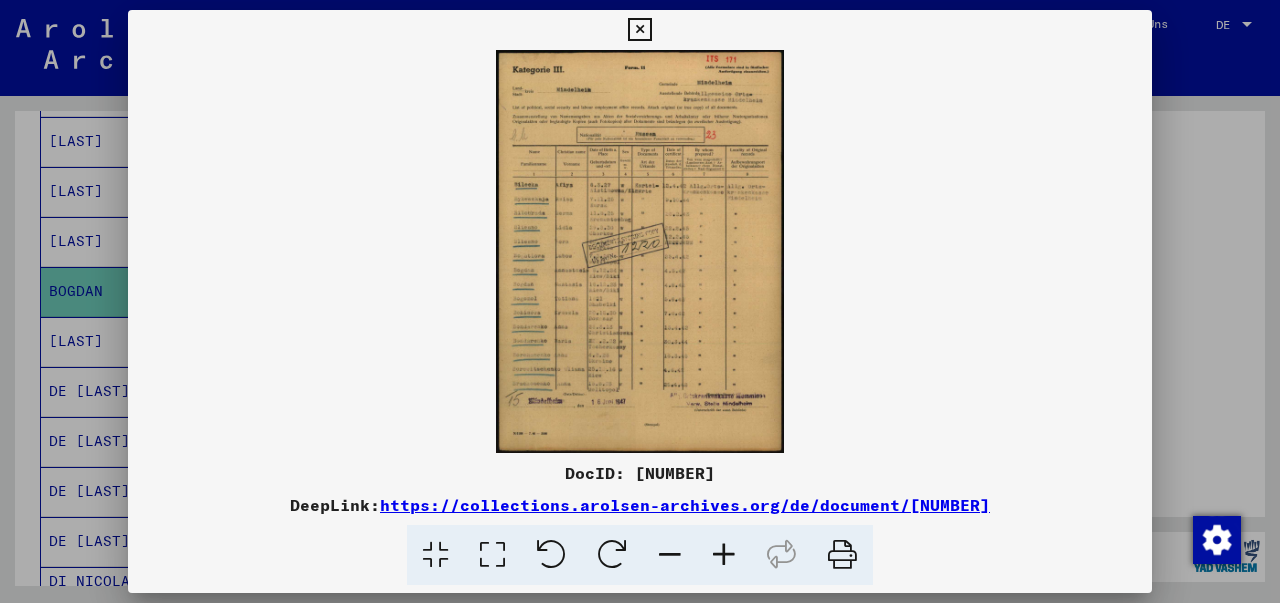 click at bounding box center (639, 30) 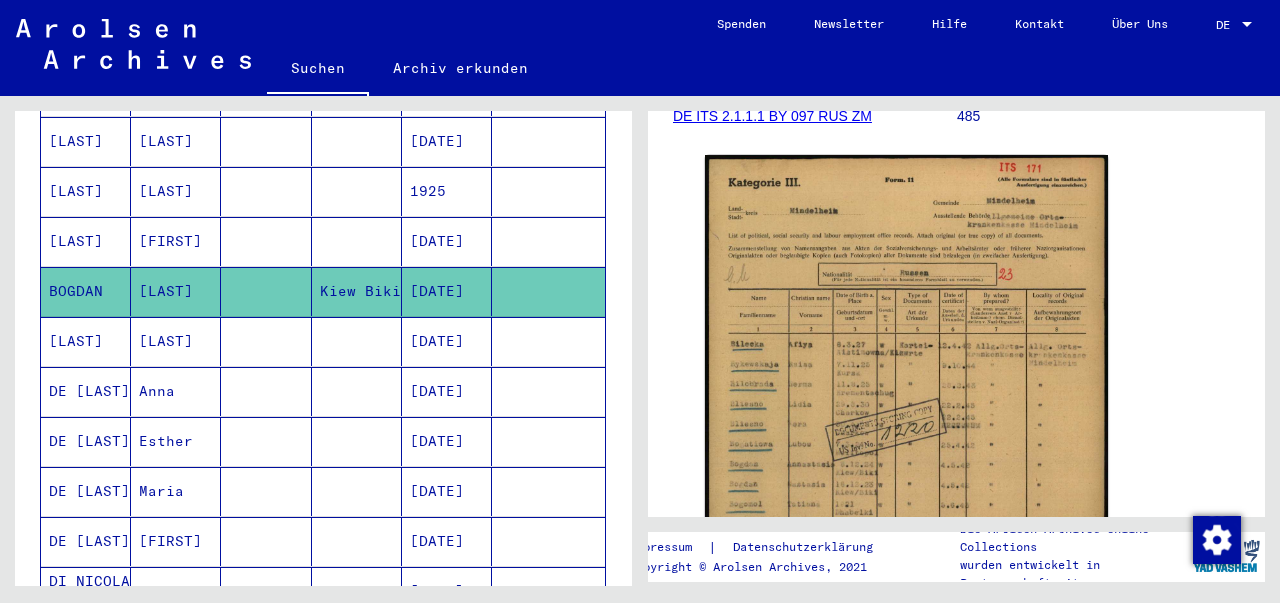 click on "[LAST]" at bounding box center (176, 391) 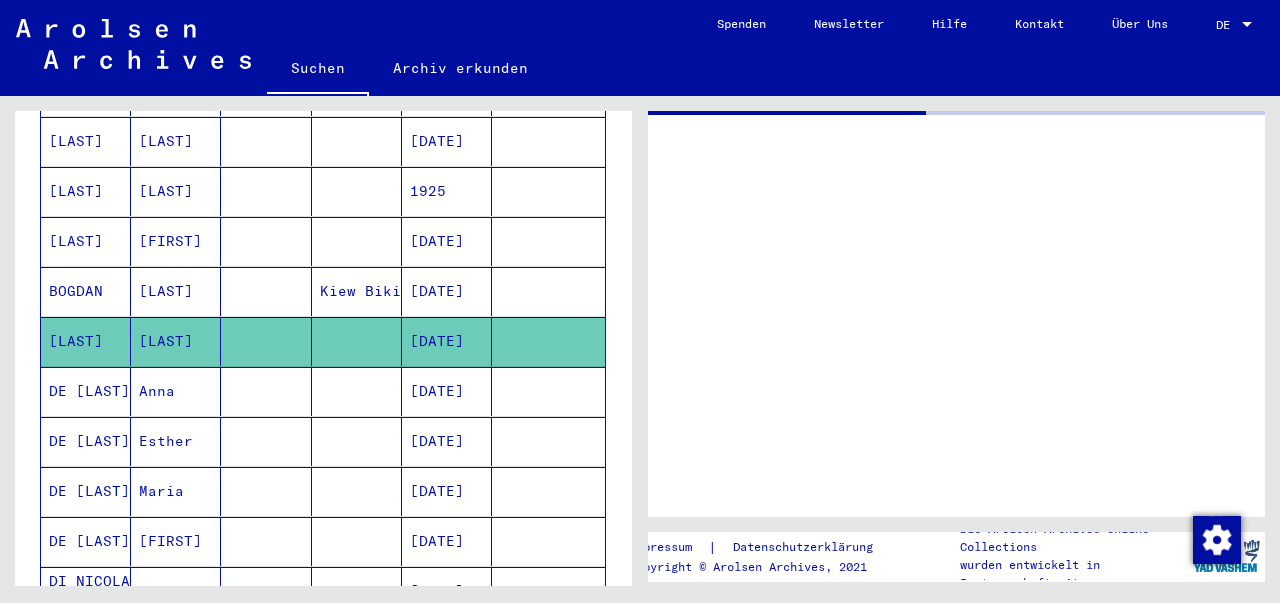 scroll, scrollTop: 0, scrollLeft: 0, axis: both 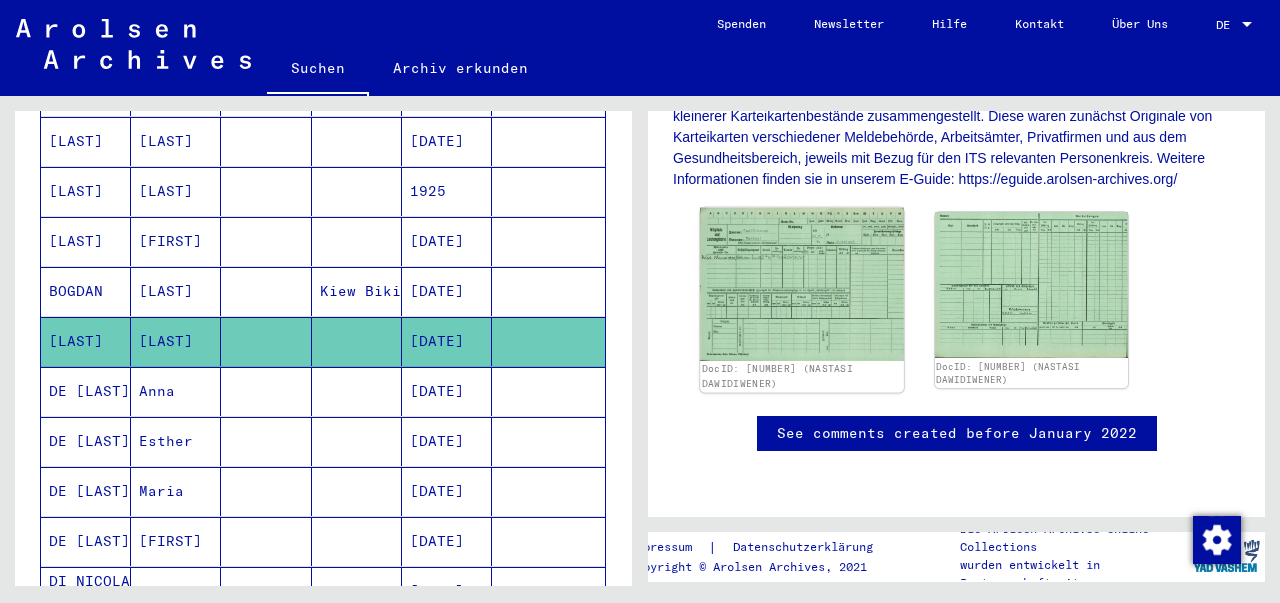 click 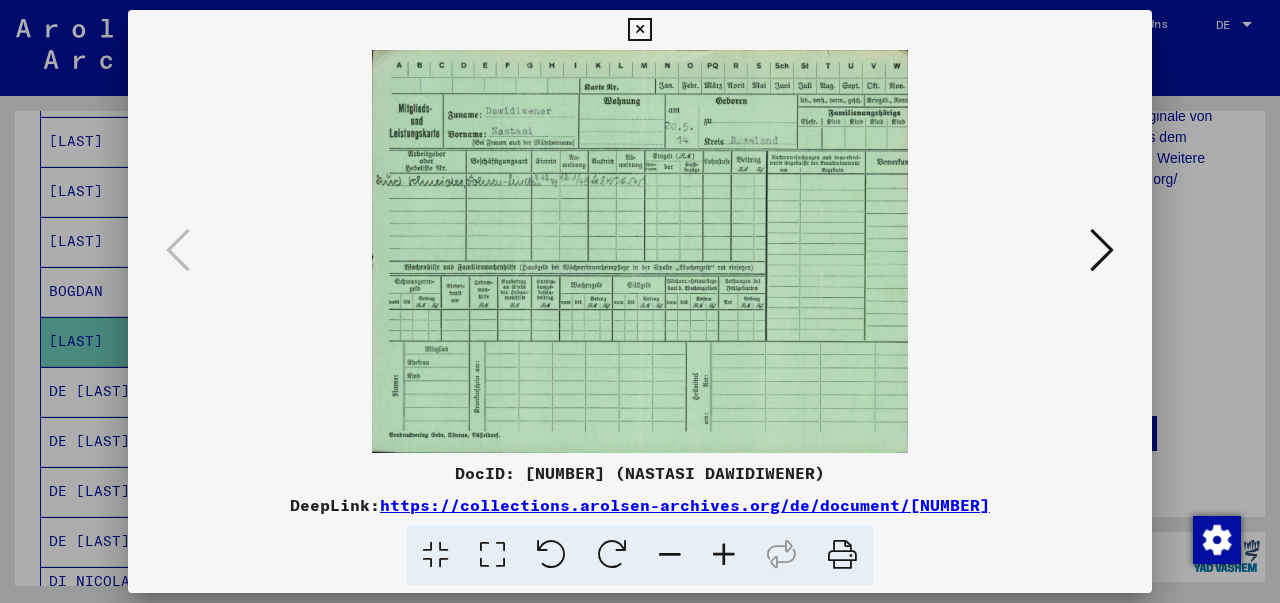 click at bounding box center (639, 30) 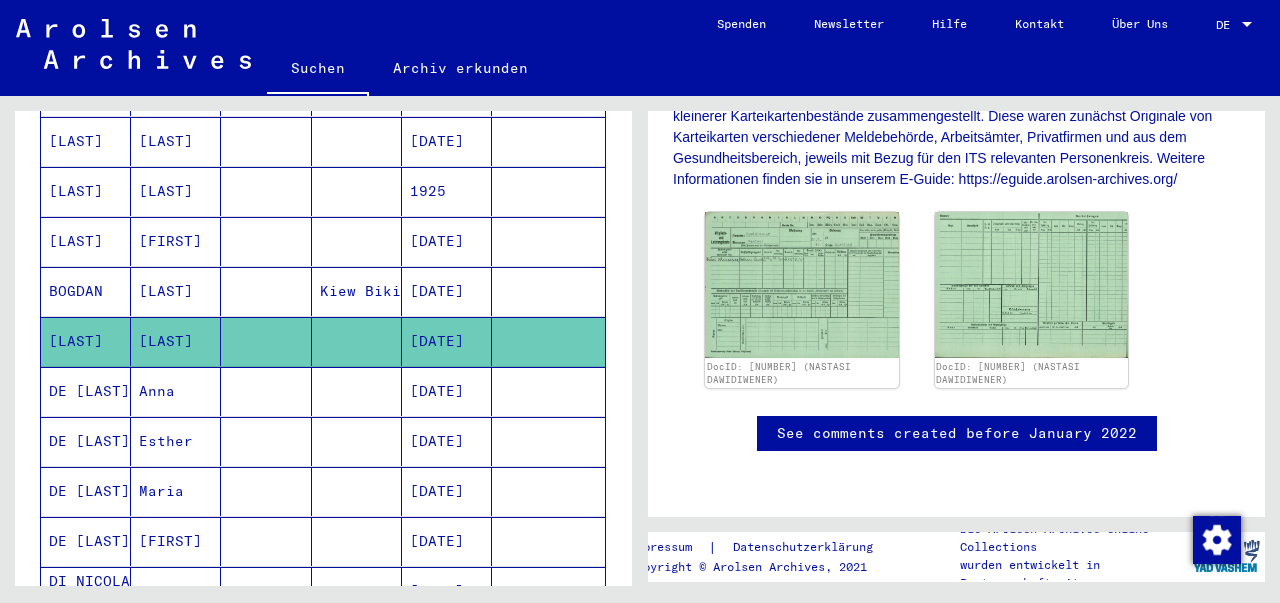 click on "DE [LAST]" at bounding box center (86, 441) 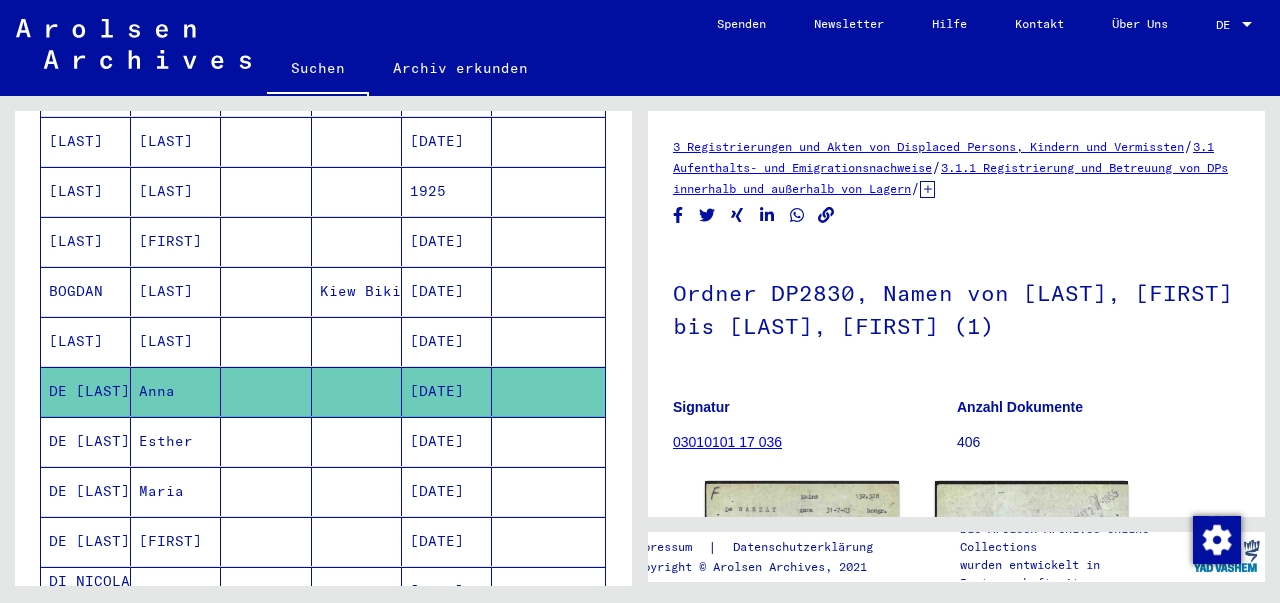 scroll, scrollTop: 0, scrollLeft: 0, axis: both 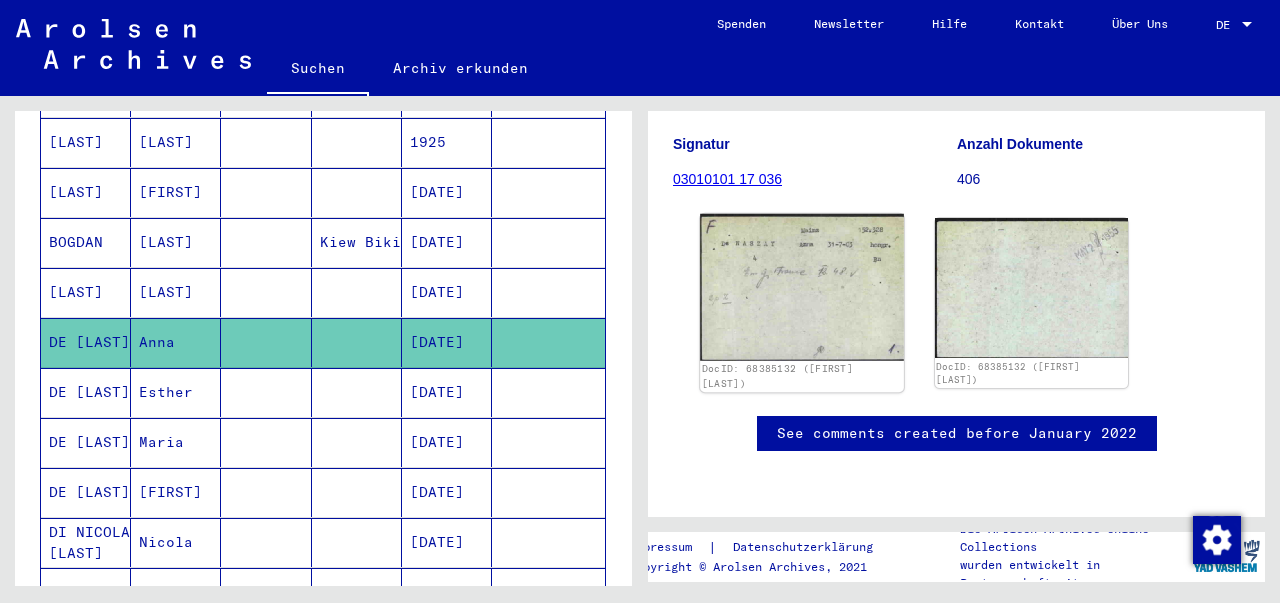 click 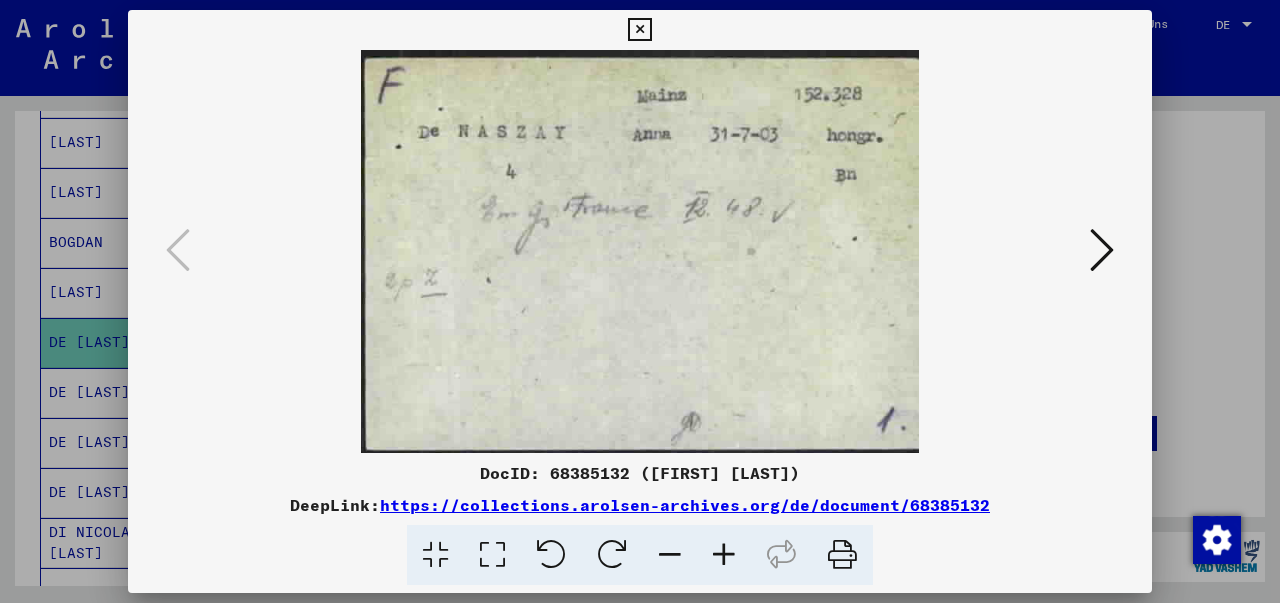 click at bounding box center (639, 30) 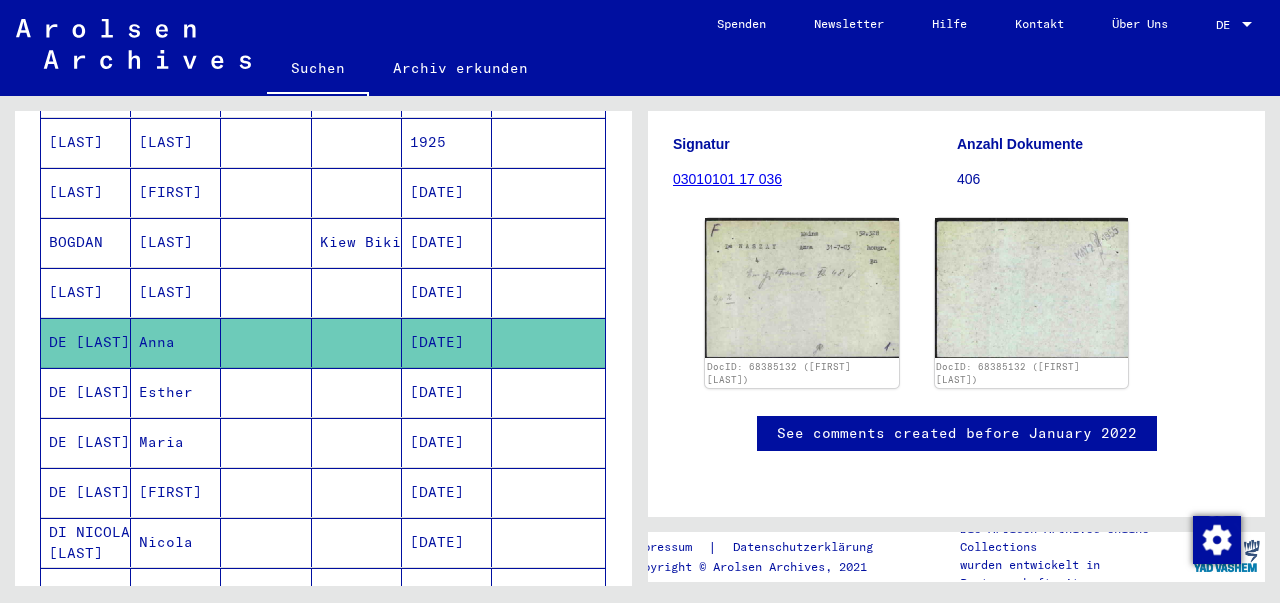 scroll, scrollTop: 504, scrollLeft: 0, axis: vertical 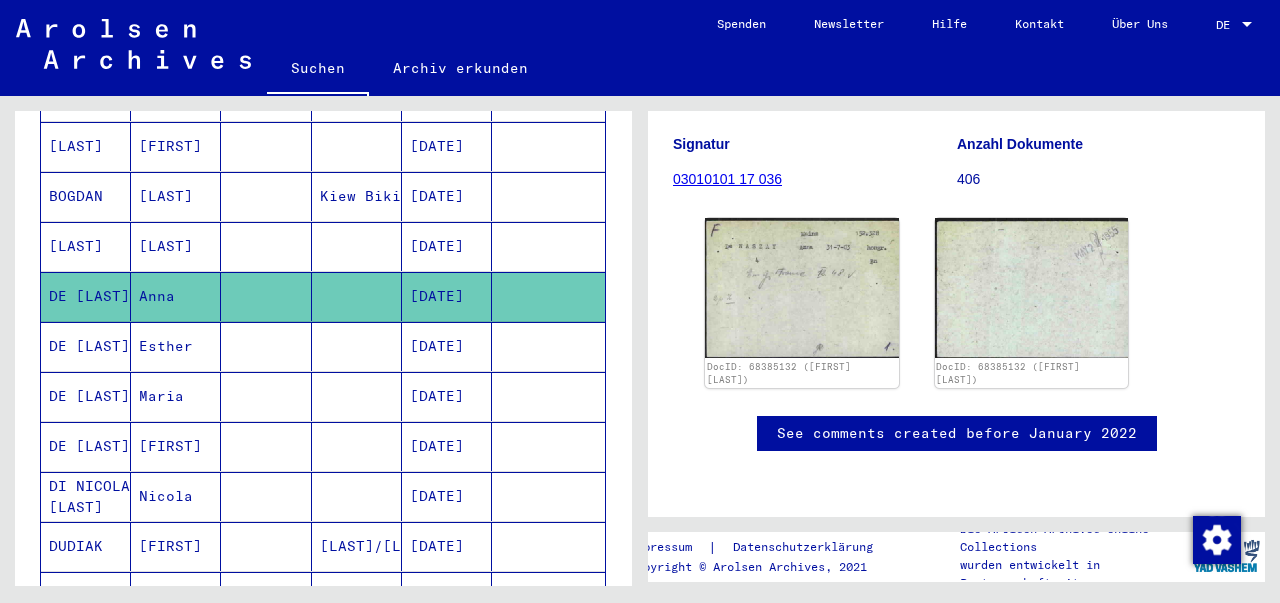 click on "DE [LAST]" at bounding box center (86, 446) 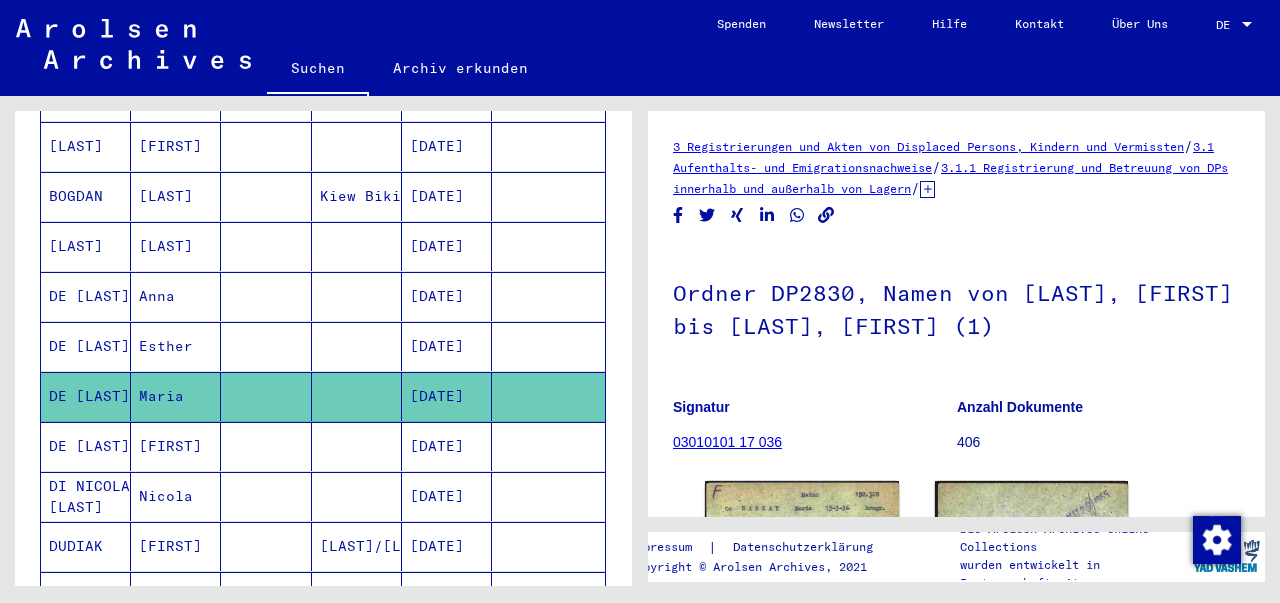 scroll, scrollTop: 0, scrollLeft: 0, axis: both 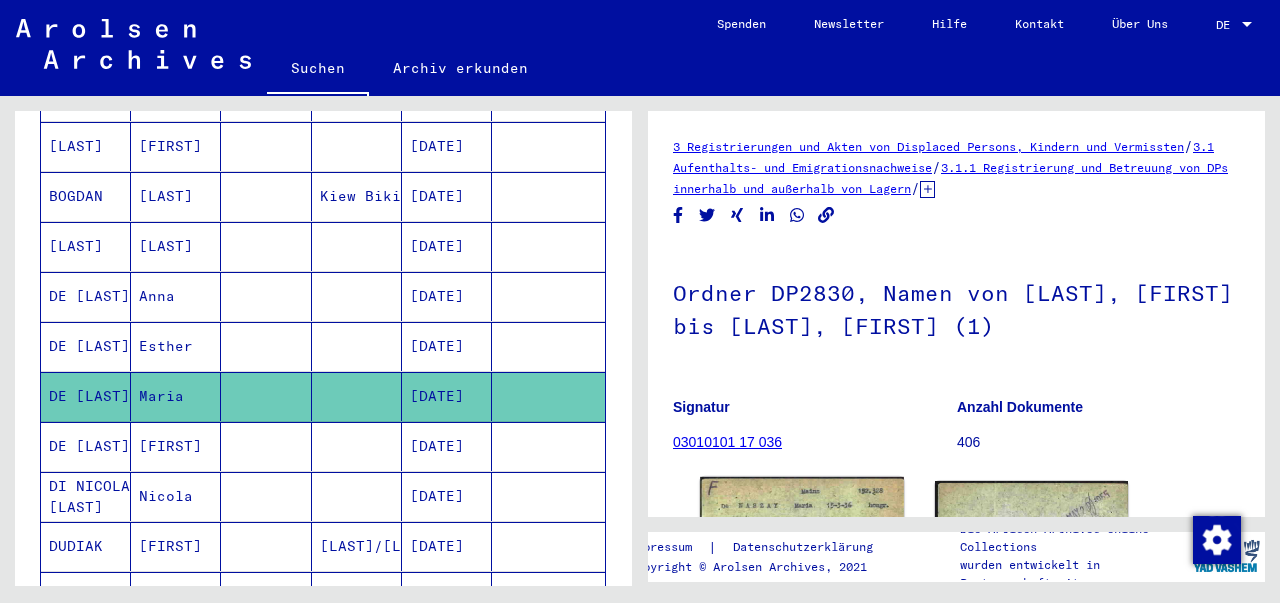 click 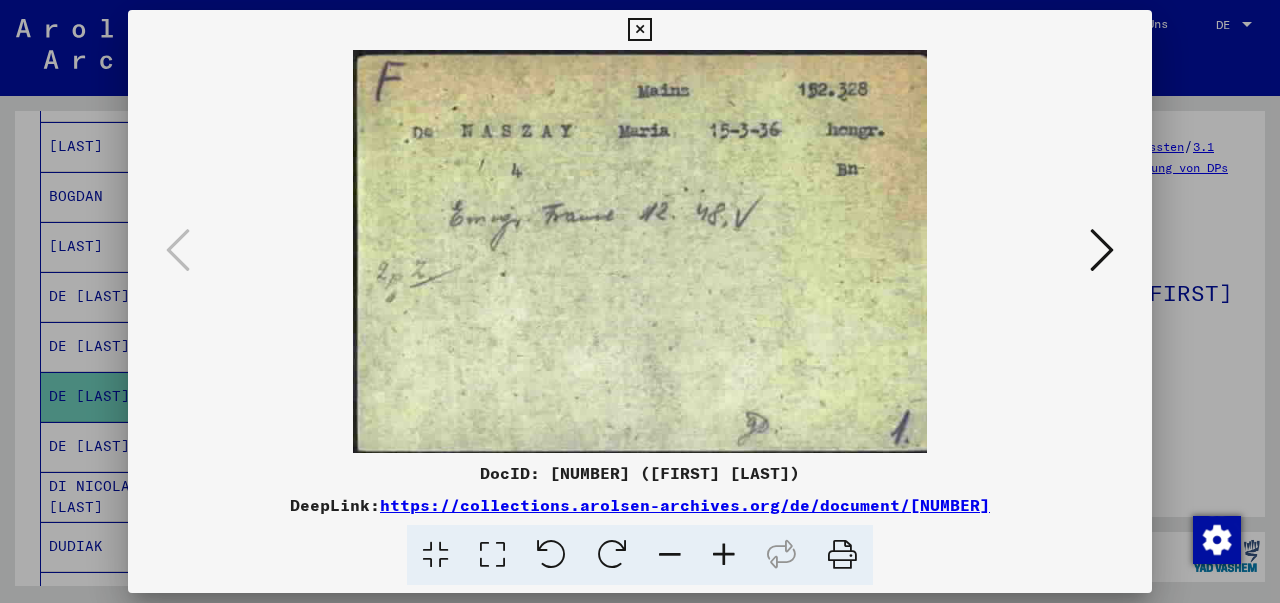 click at bounding box center [639, 30] 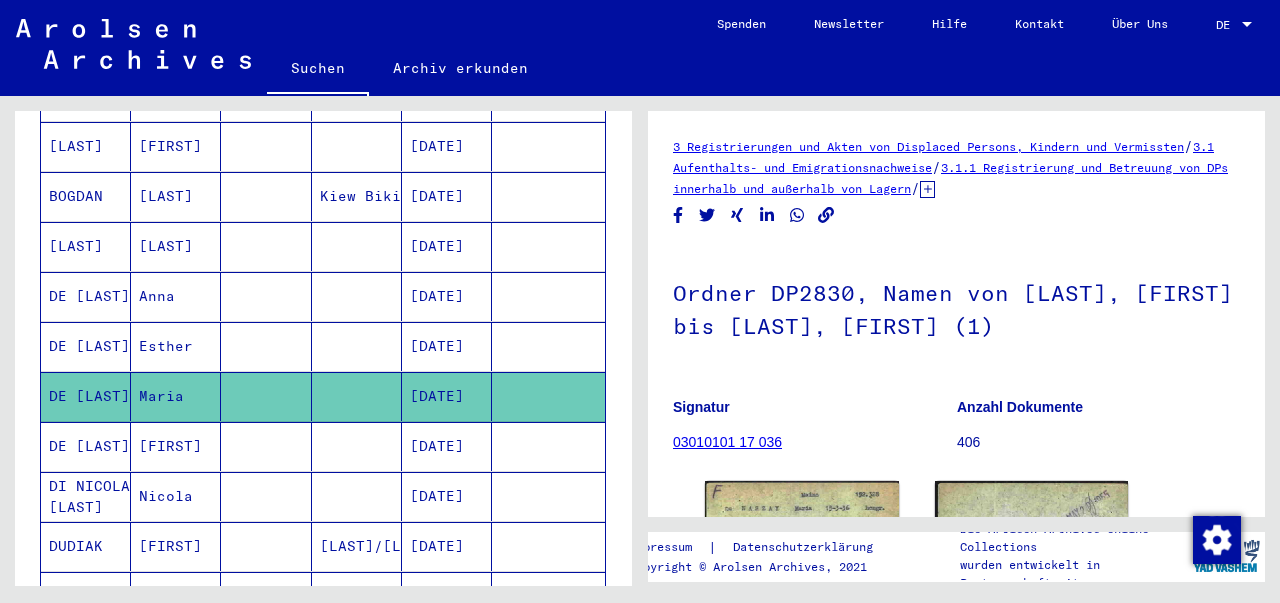 click on "DE [LAST]" at bounding box center [86, 496] 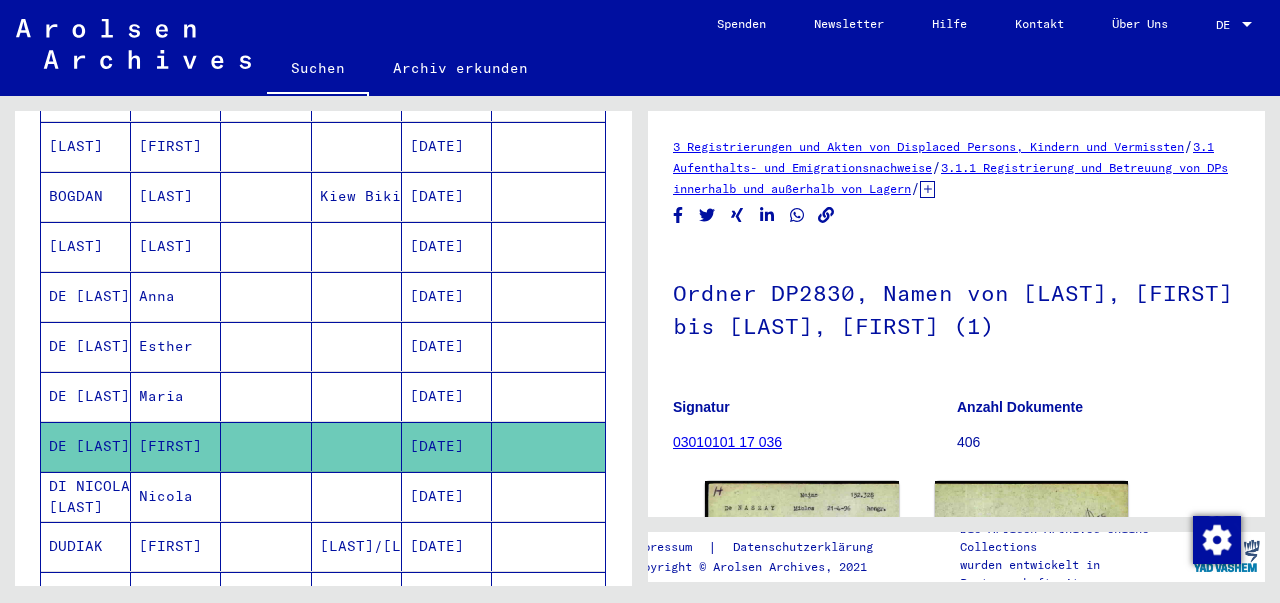 scroll, scrollTop: 0, scrollLeft: 0, axis: both 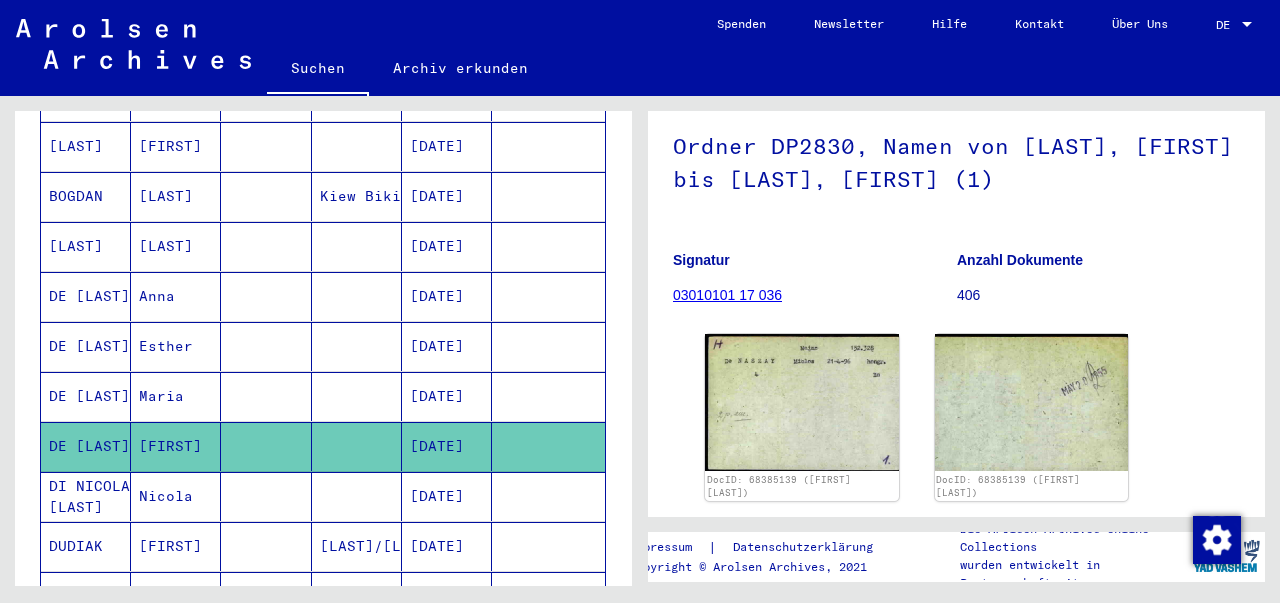 click on "DI NICOLA [LAST]" at bounding box center (86, 546) 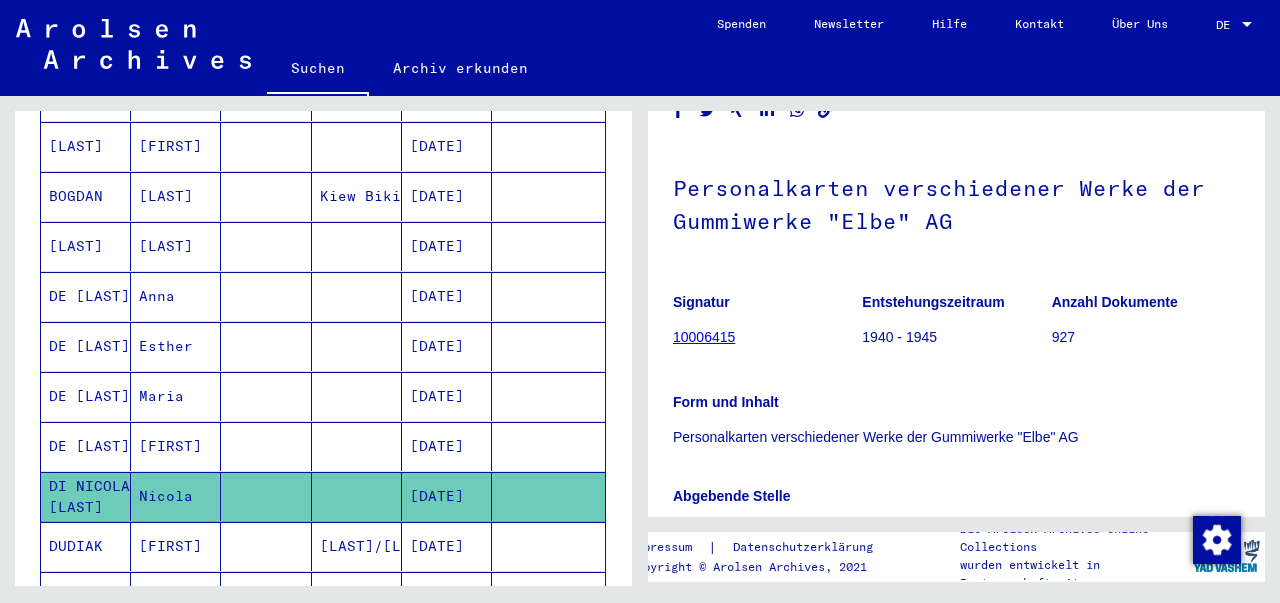 scroll, scrollTop: 0, scrollLeft: 0, axis: both 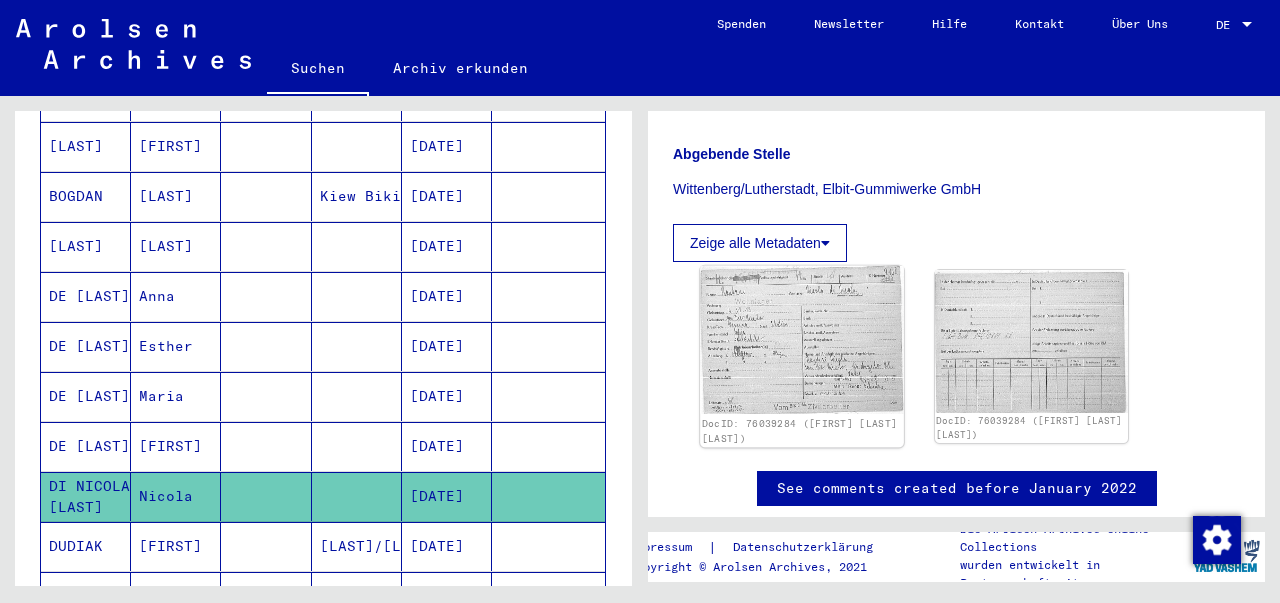 click 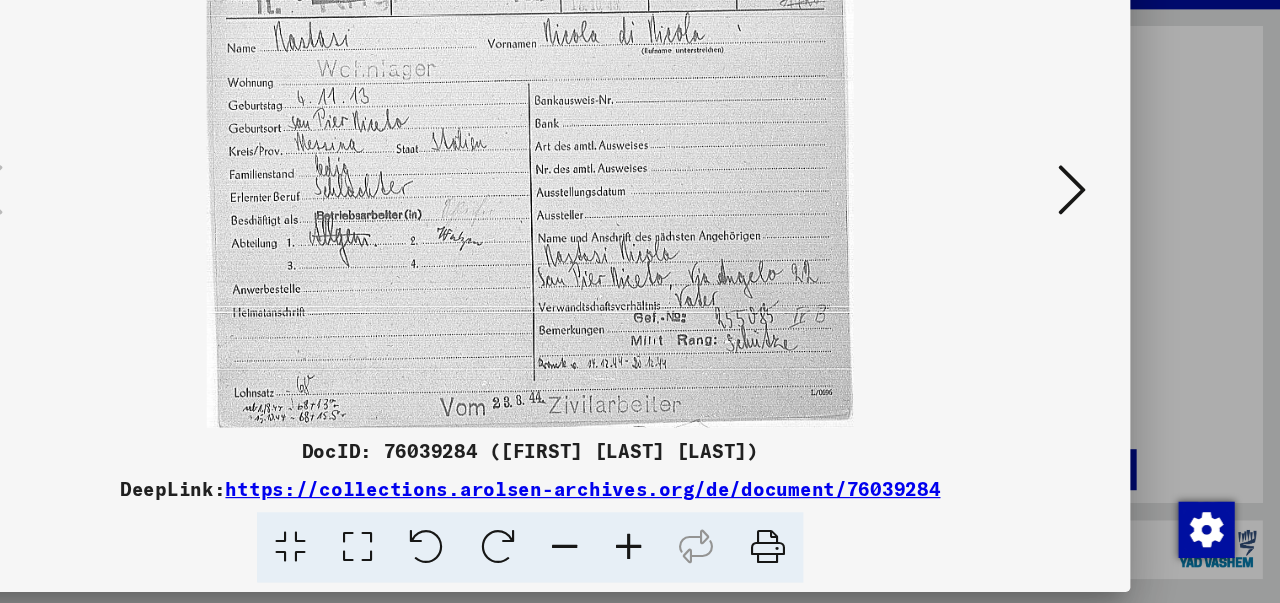 scroll, scrollTop: 0, scrollLeft: 0, axis: both 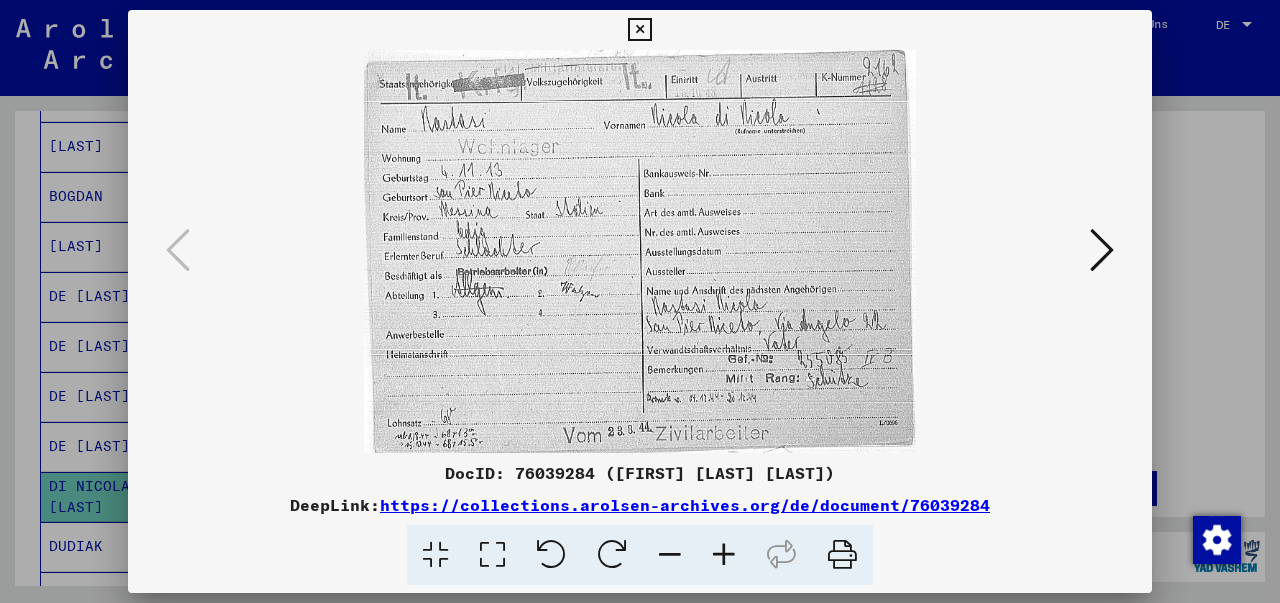 click at bounding box center (639, 30) 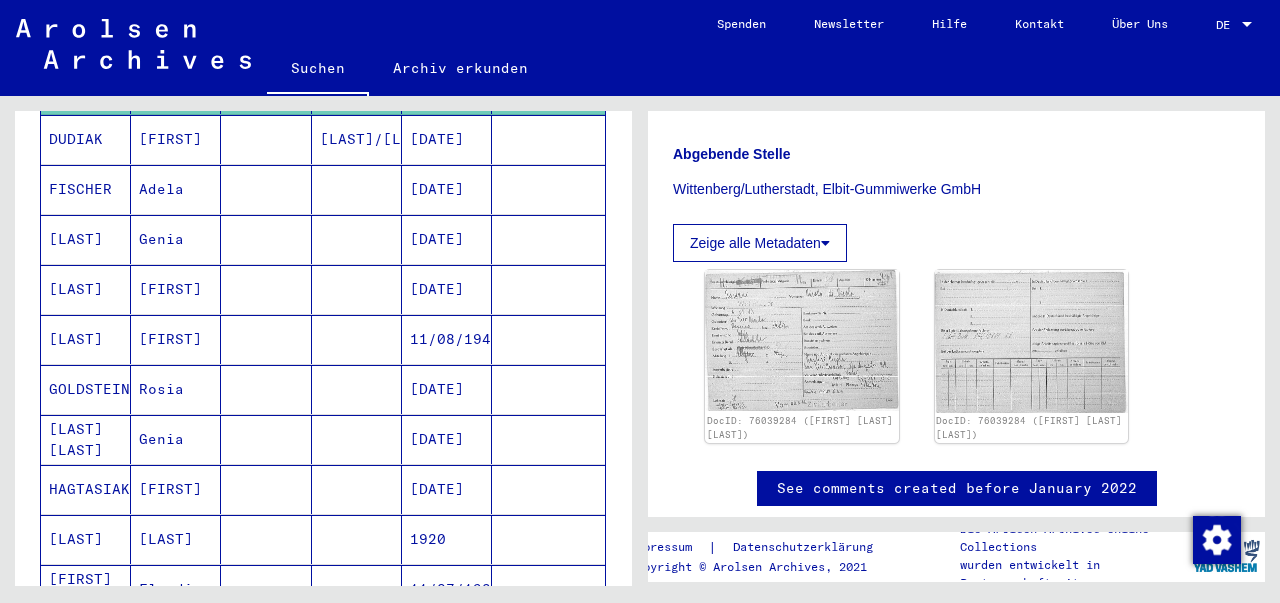 scroll, scrollTop: 935, scrollLeft: 0, axis: vertical 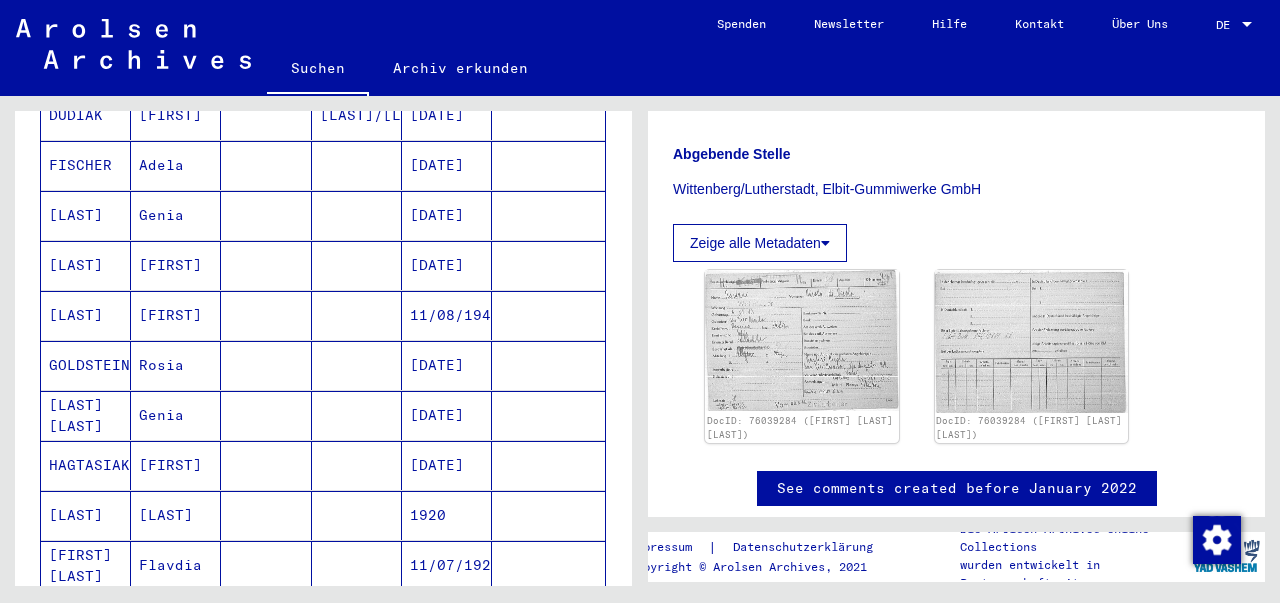 click on "[LAST] [LAST]" at bounding box center [86, 465] 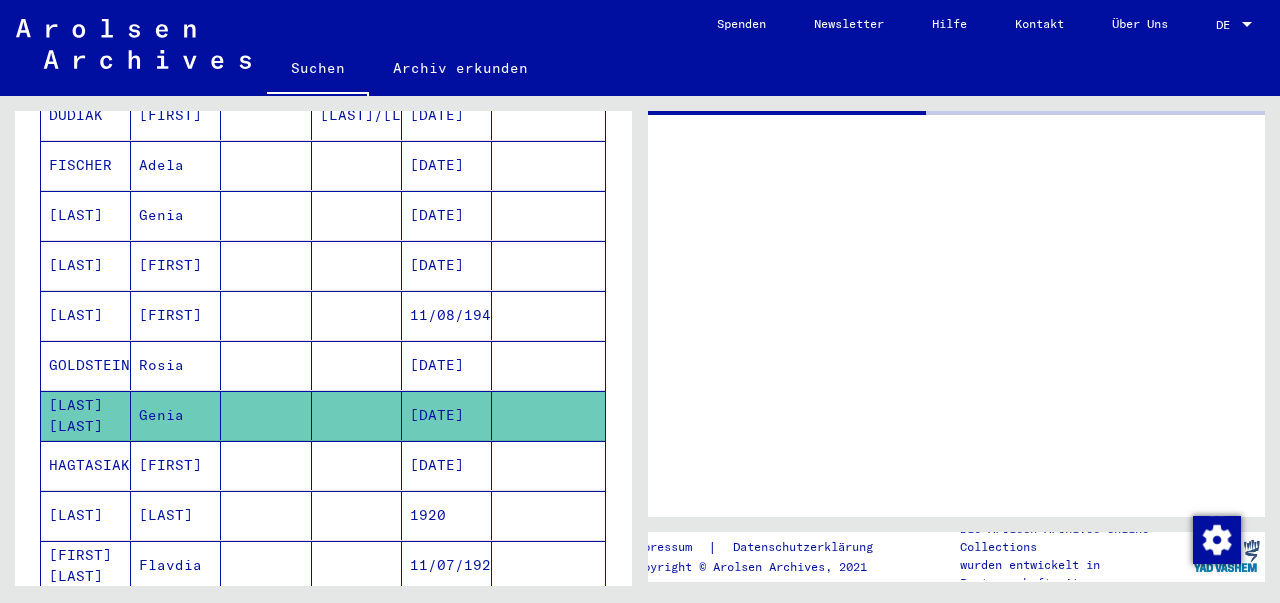 scroll, scrollTop: 0, scrollLeft: 0, axis: both 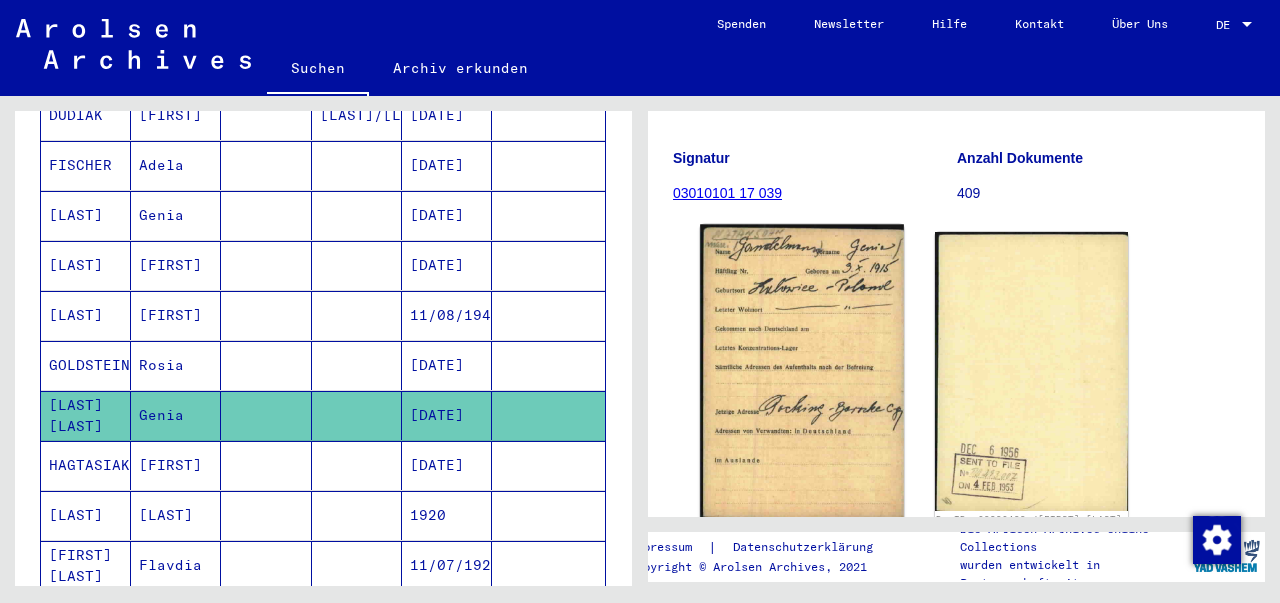click 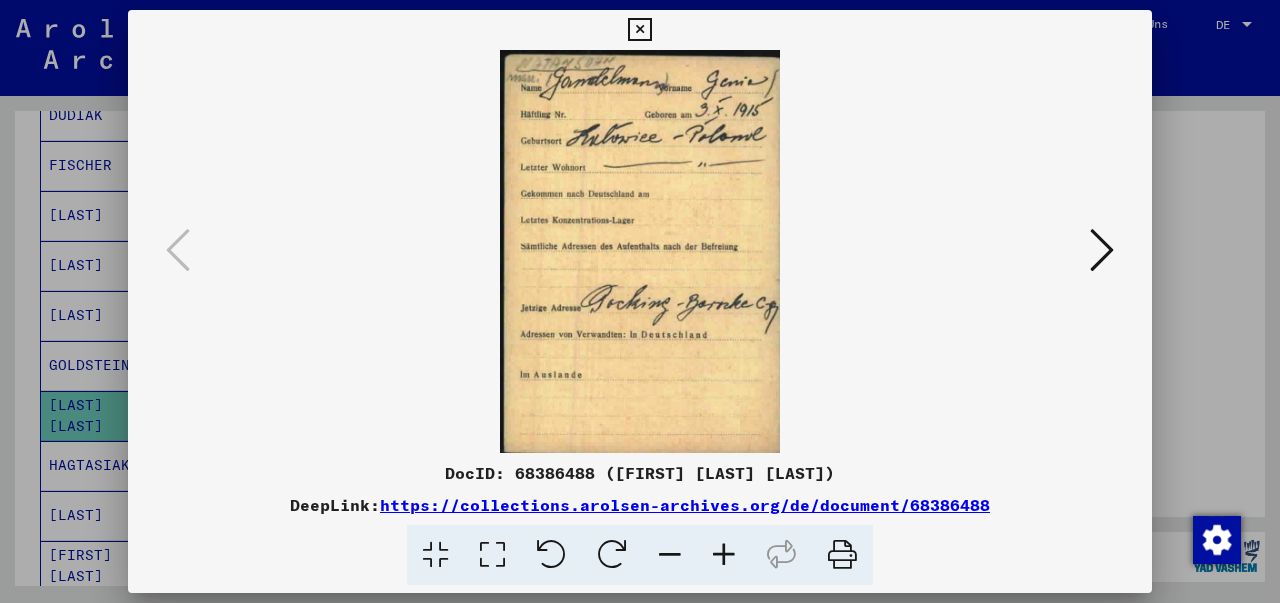 click at bounding box center [1102, 250] 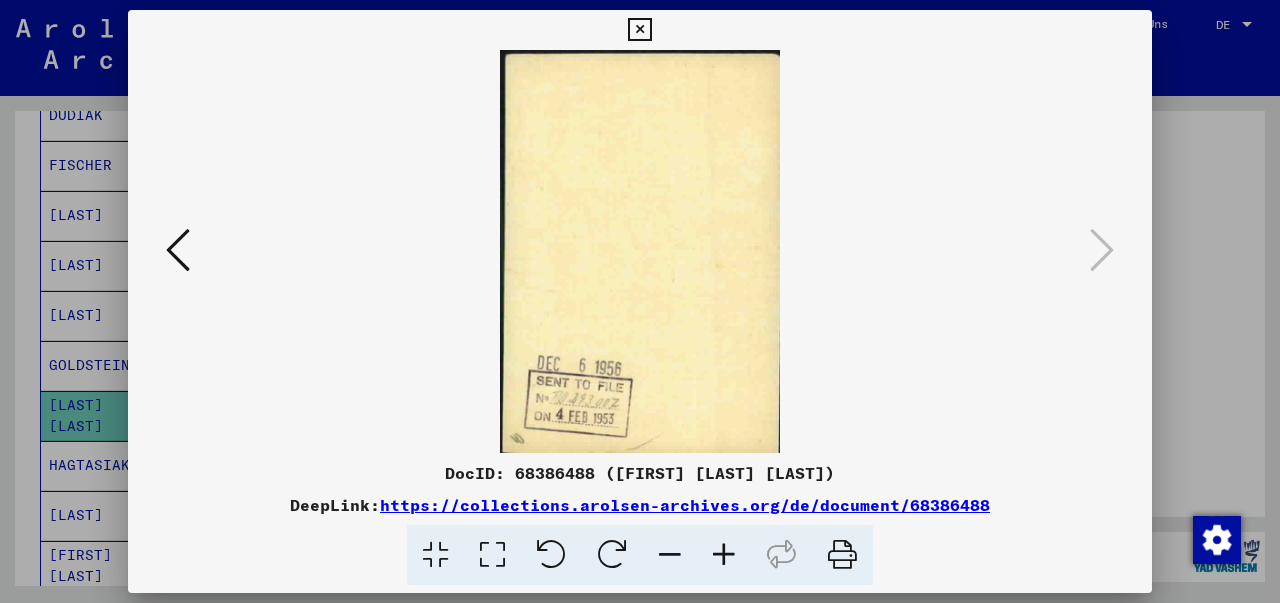 click at bounding box center [639, 30] 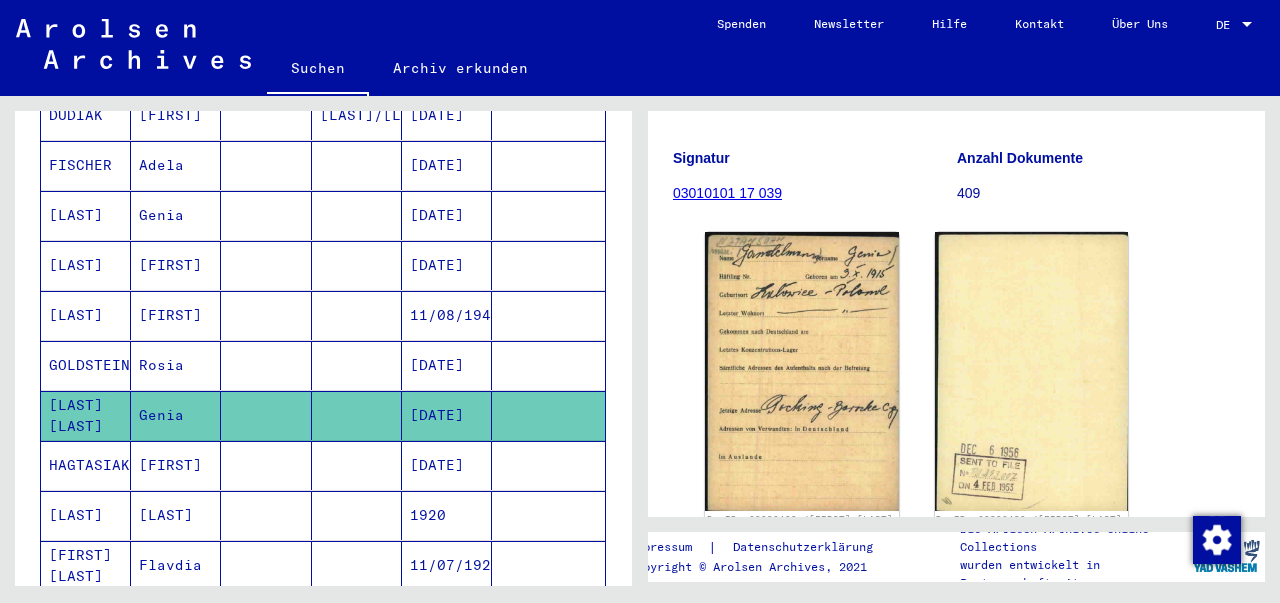 click on "HAGTASIAK" at bounding box center (86, 515) 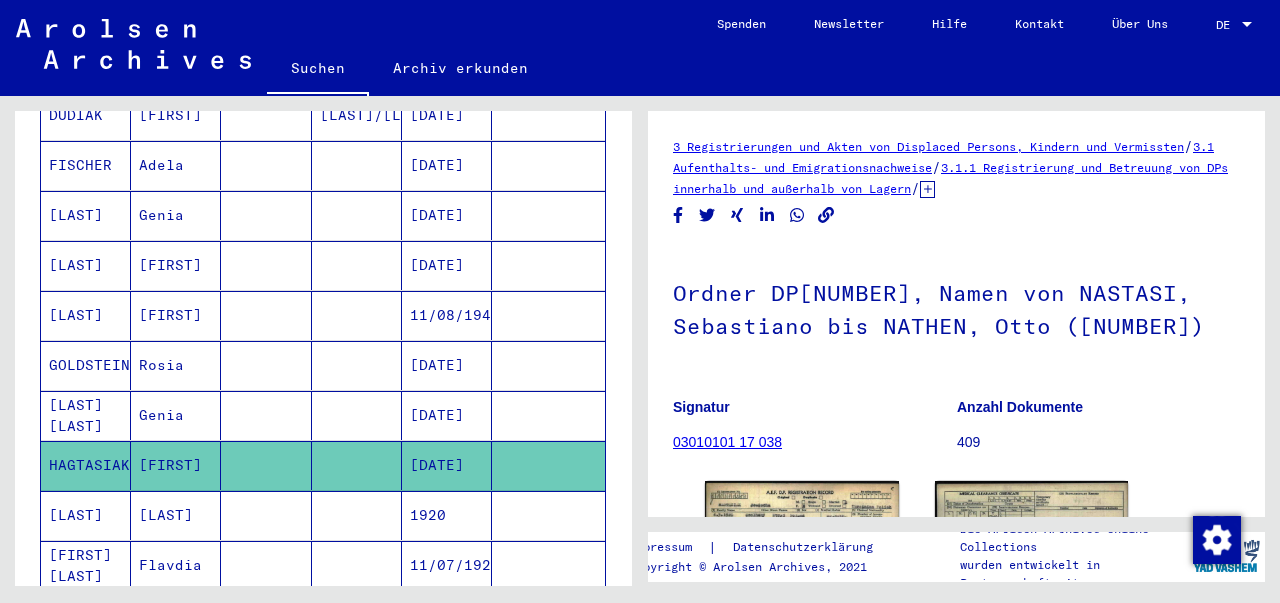 scroll, scrollTop: 0, scrollLeft: 0, axis: both 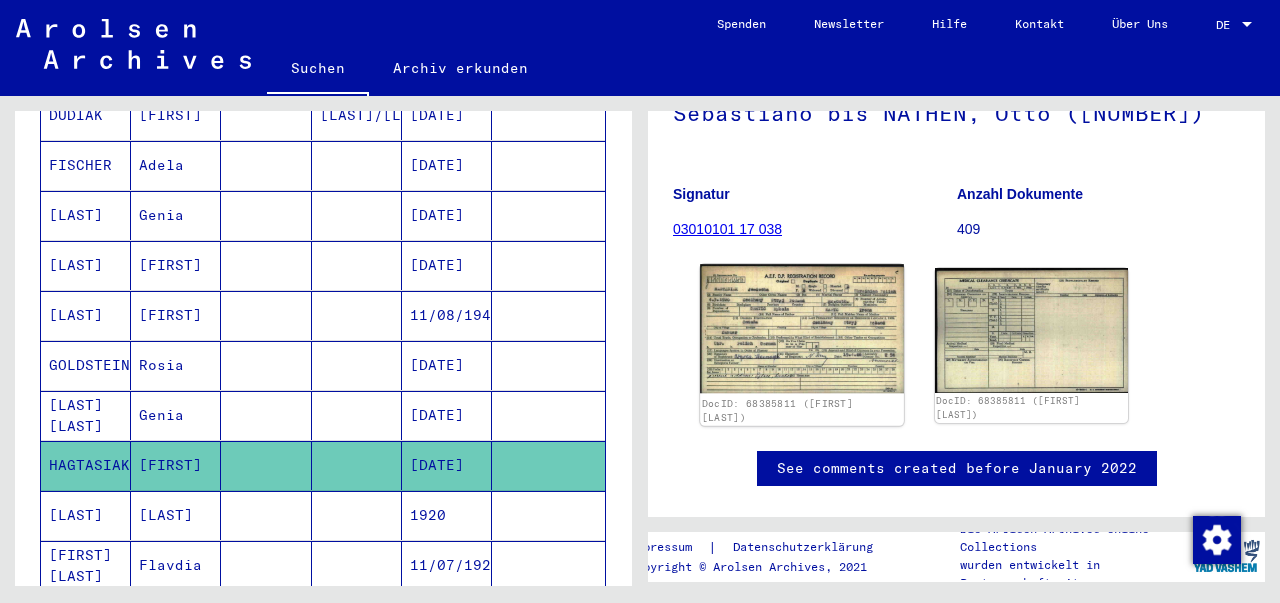 click 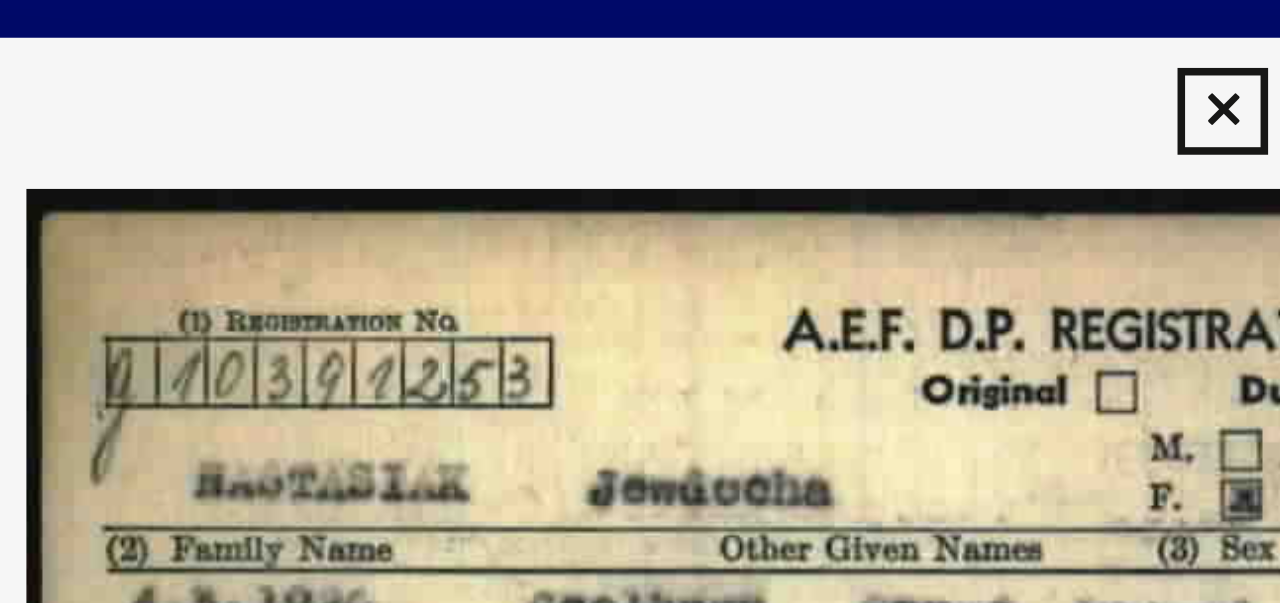 click at bounding box center [639, 30] 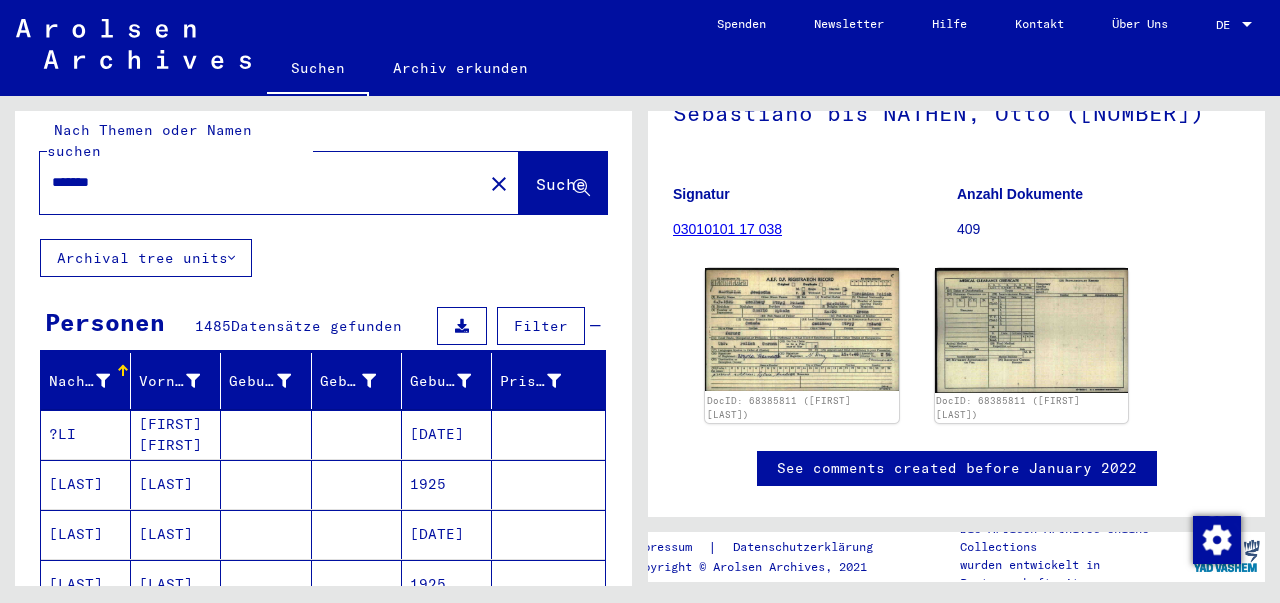 scroll, scrollTop: 0, scrollLeft: 0, axis: both 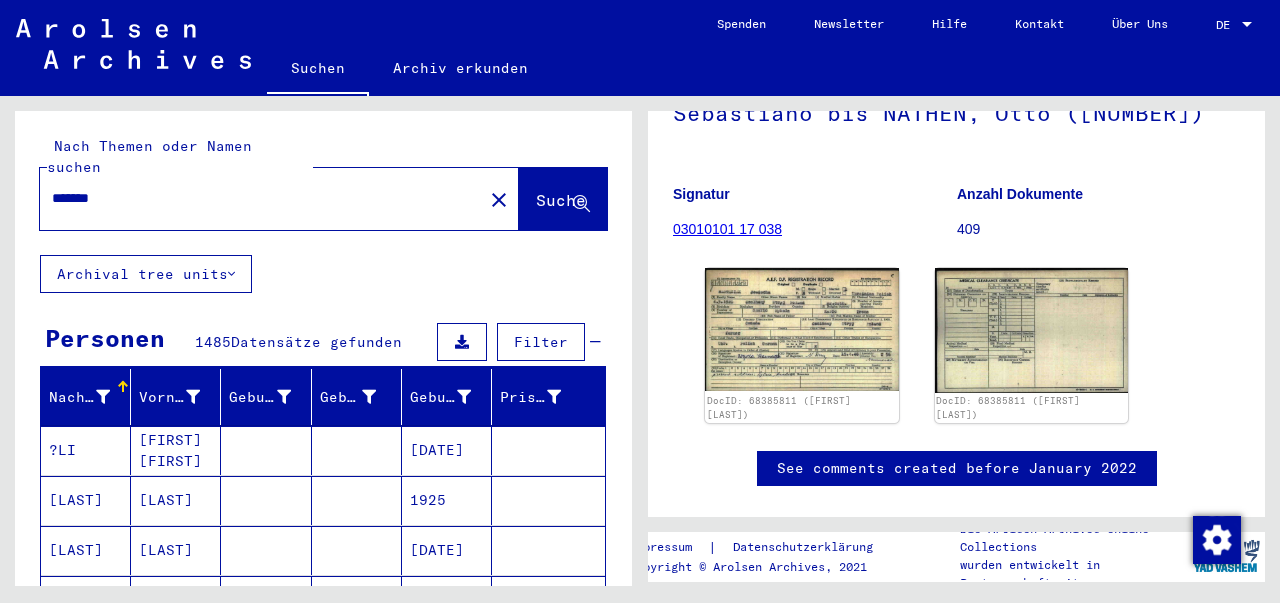 click on "*******" 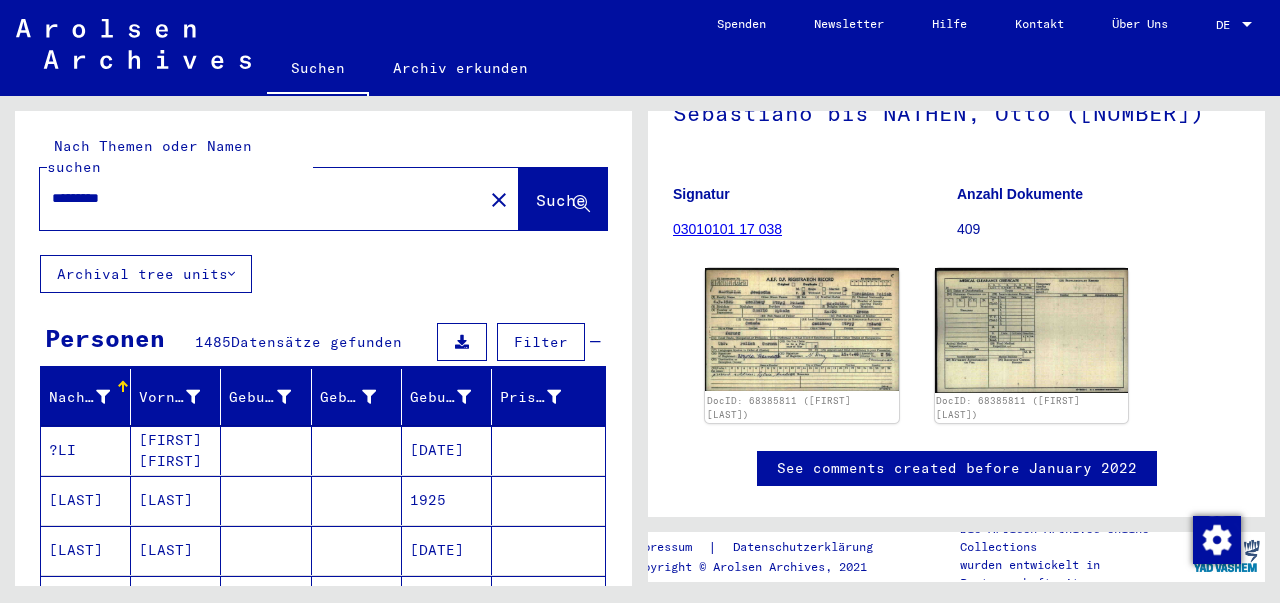 type on "*********" 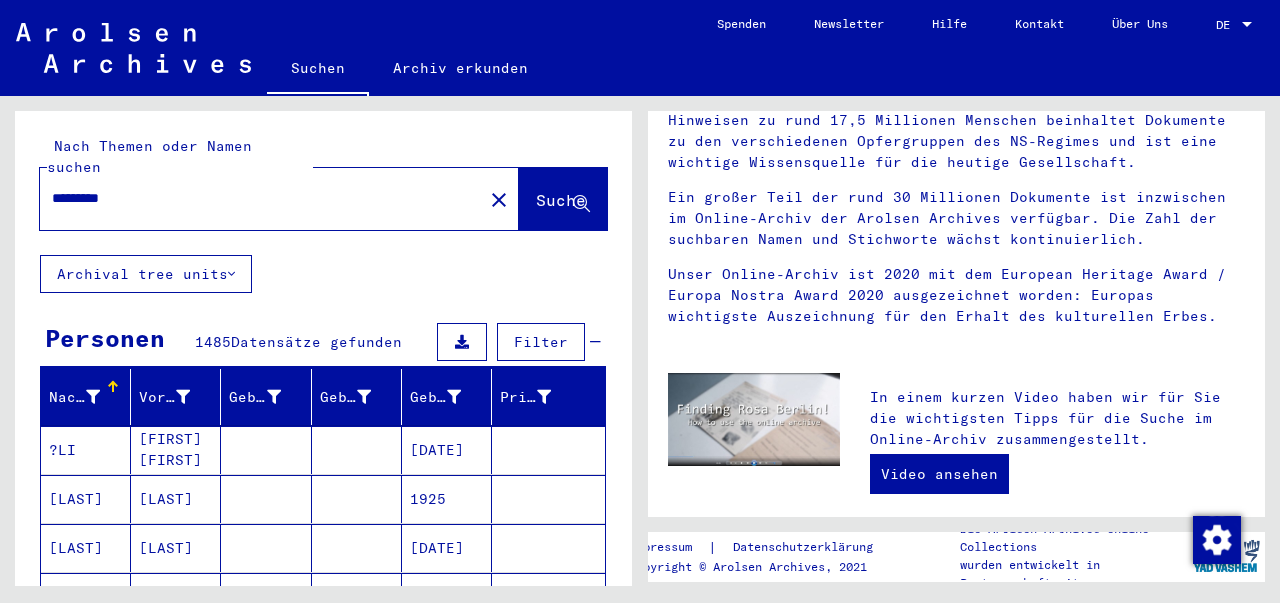 scroll, scrollTop: 0, scrollLeft: 0, axis: both 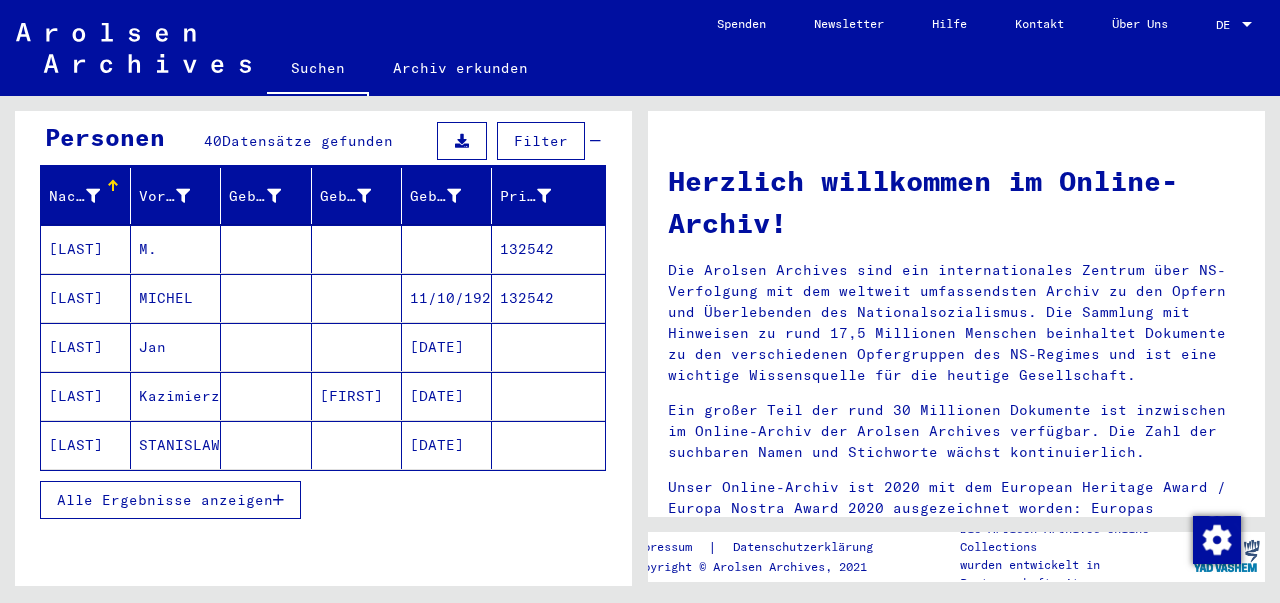 click on "[LAST]" at bounding box center (86, 298) 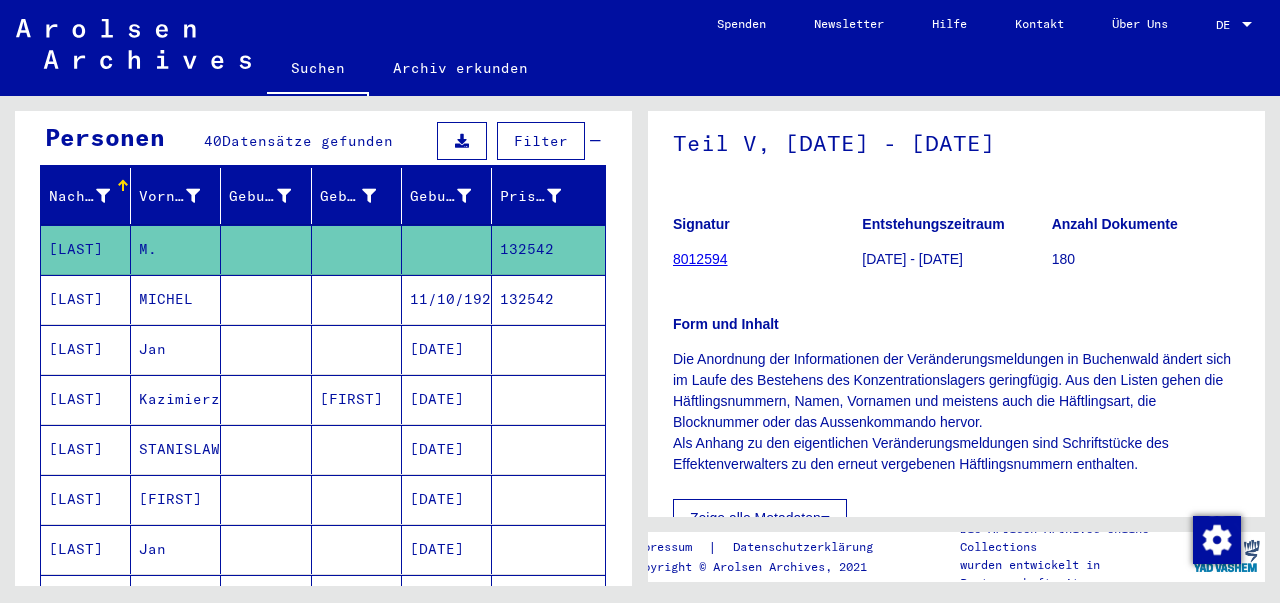 scroll, scrollTop: 0, scrollLeft: 0, axis: both 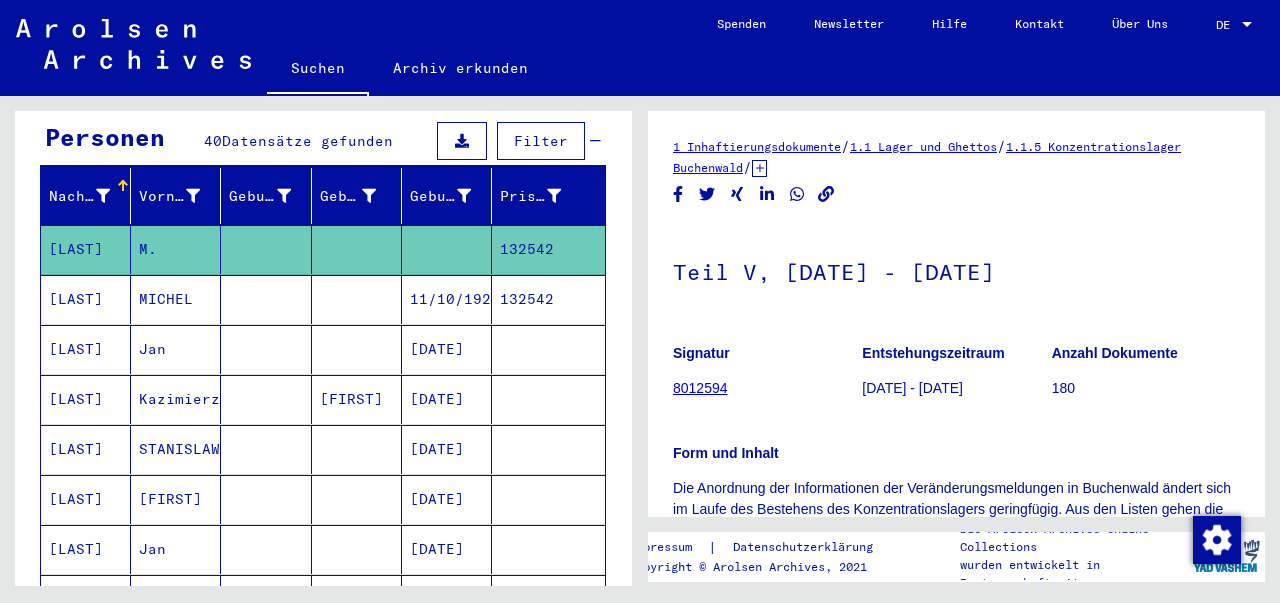 click on "8012594" 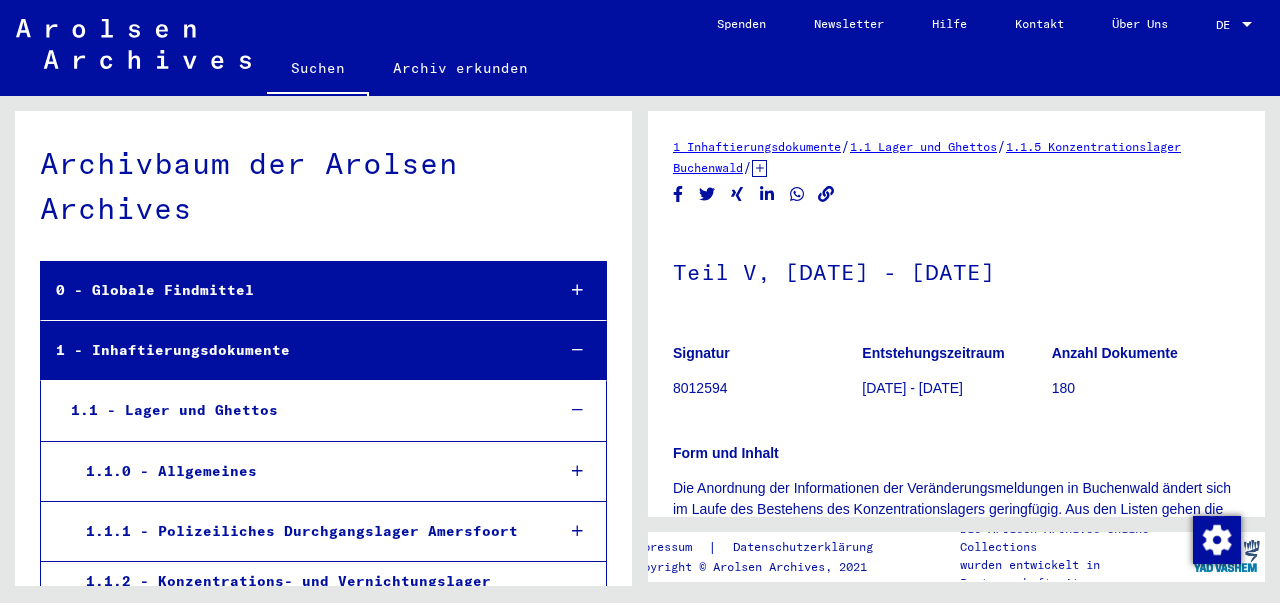 scroll, scrollTop: 2255, scrollLeft: 0, axis: vertical 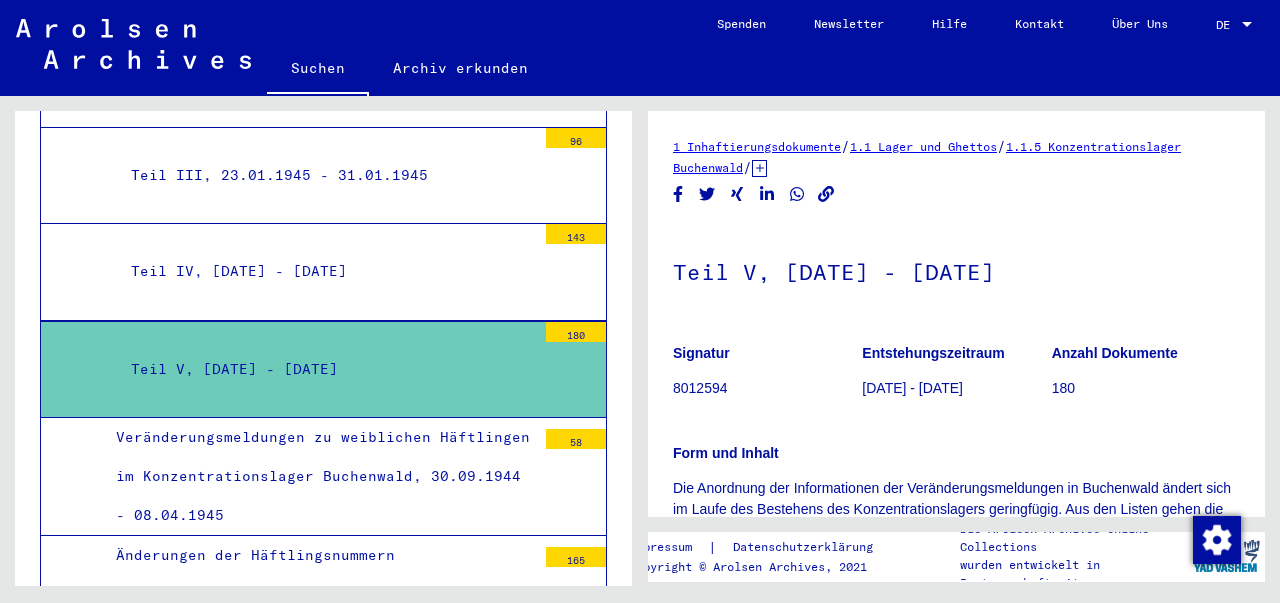 click on "Veränderungsmeldungen zu weiblichen Häftlingen im Konzentrationslager      Buchenwald, 30.09.1944 - 08.04.1945" at bounding box center [318, 477] 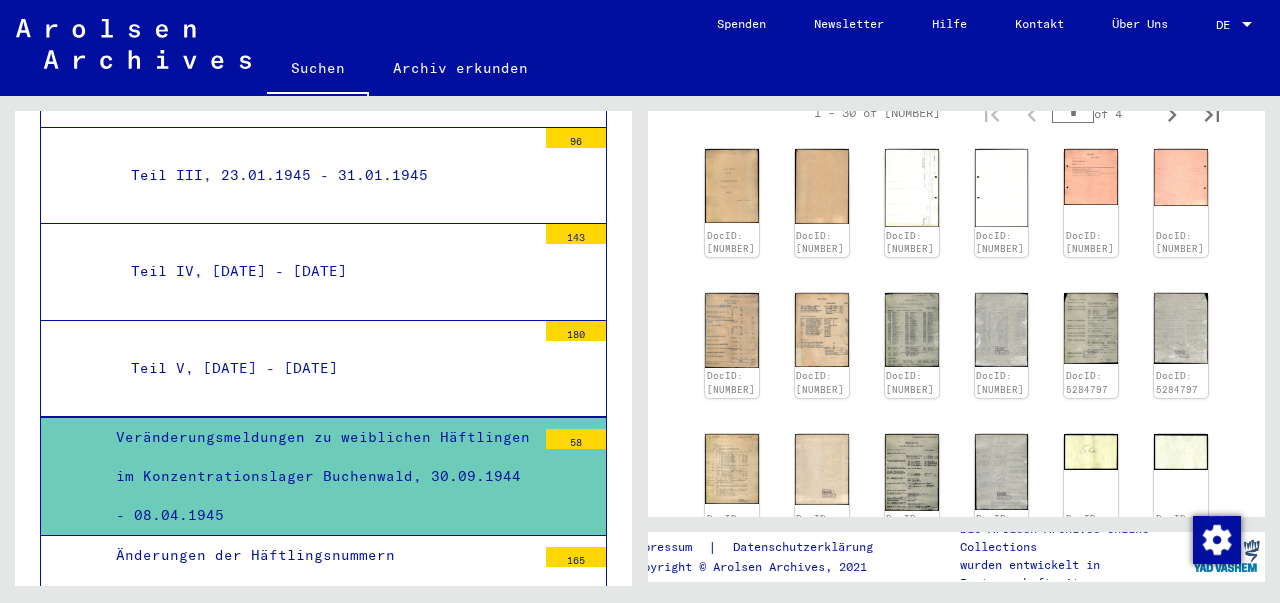 scroll, scrollTop: 761, scrollLeft: 0, axis: vertical 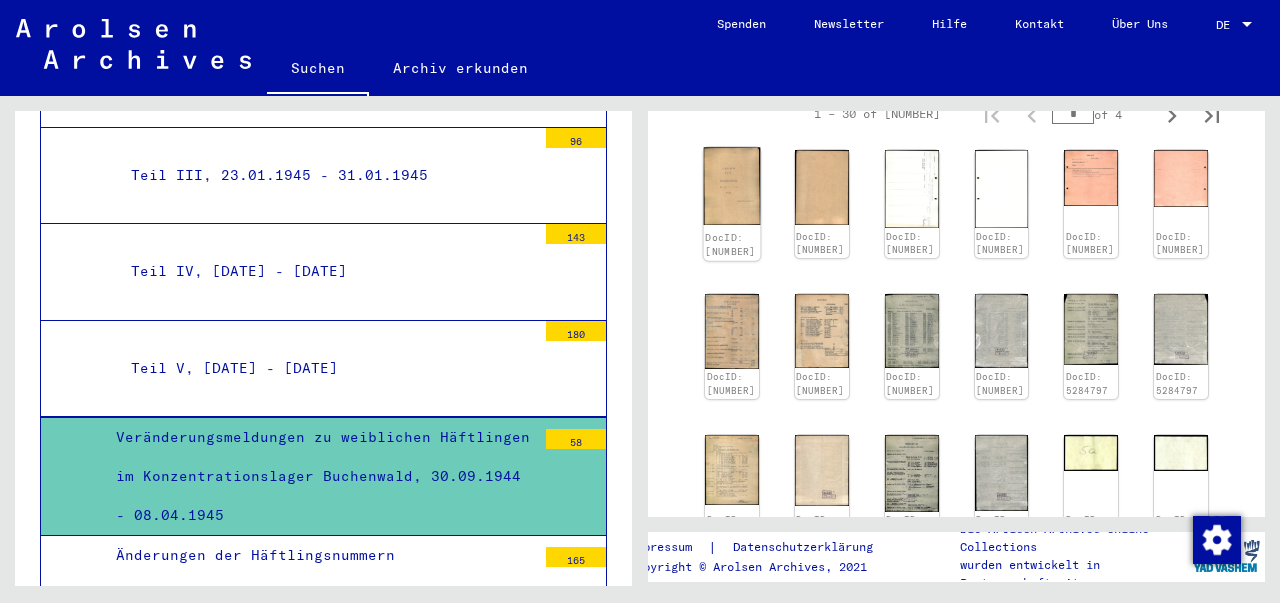 click 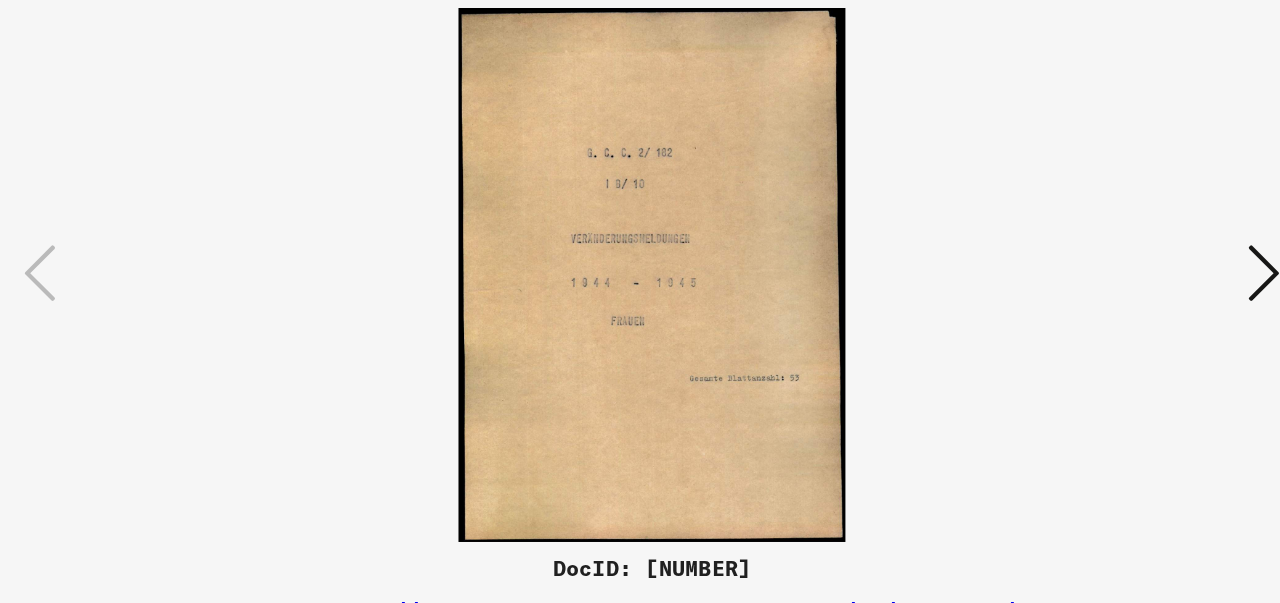 click at bounding box center [1102, 250] 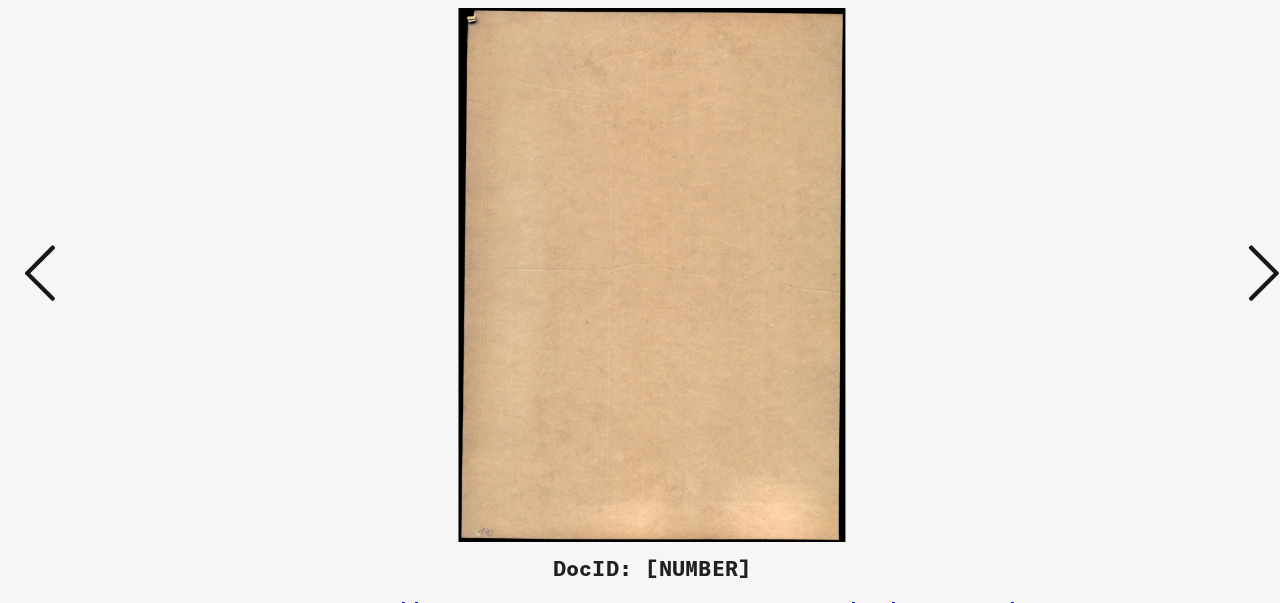 click at bounding box center [1102, 250] 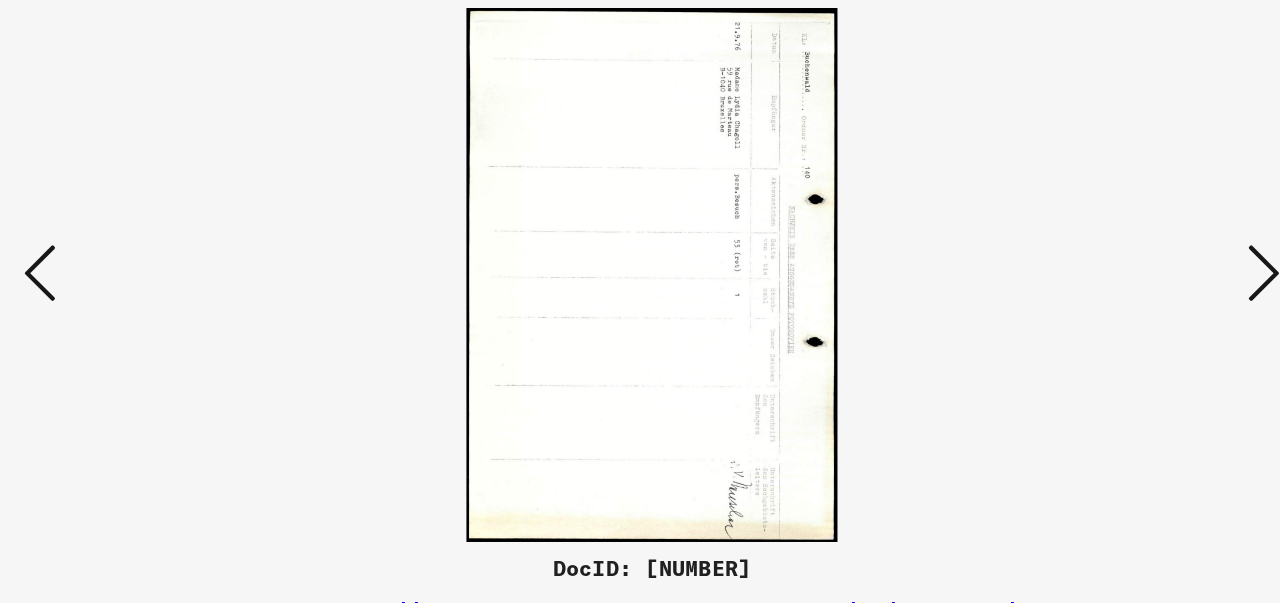 click at bounding box center (1102, 250) 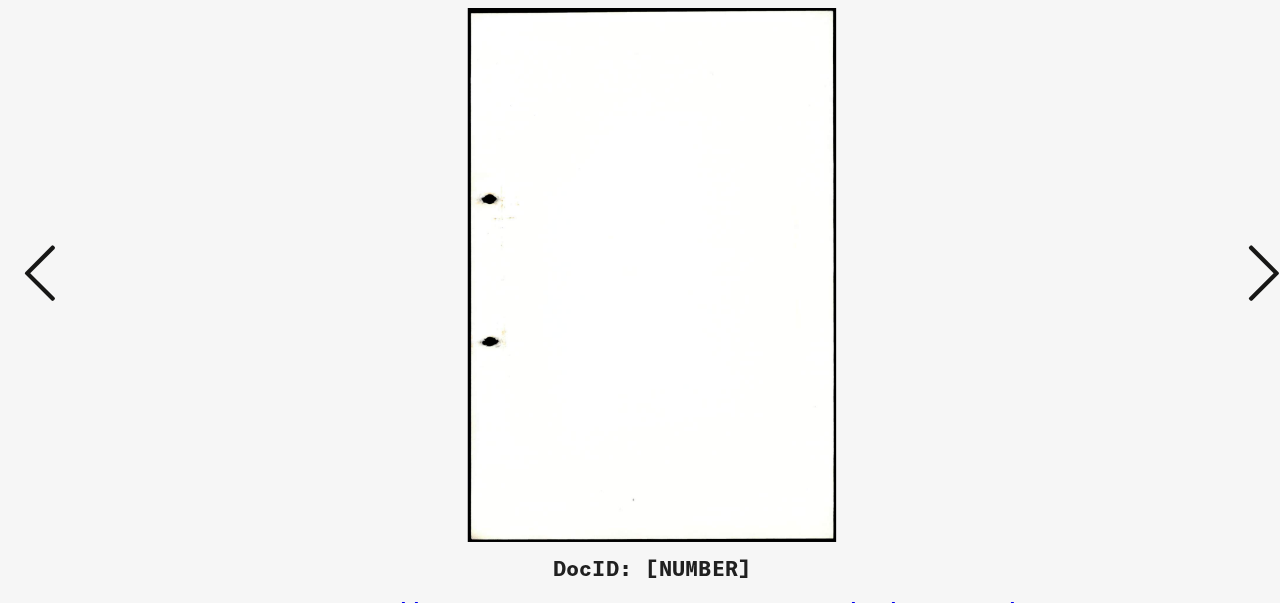 click at bounding box center (1102, 250) 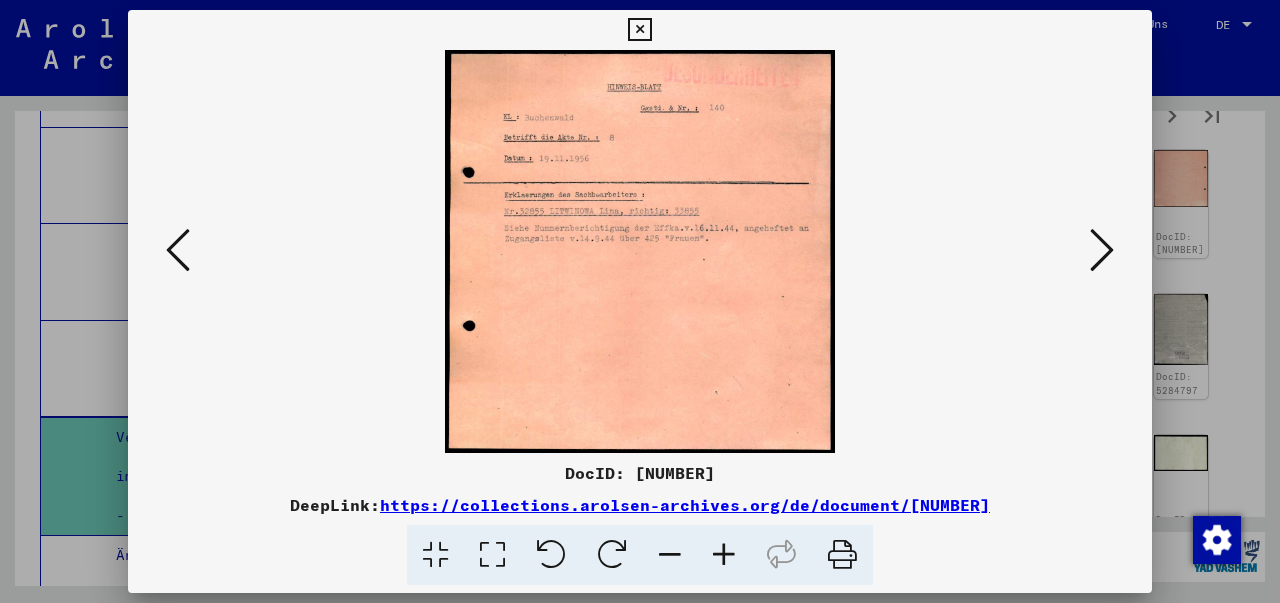 click at bounding box center (1102, 250) 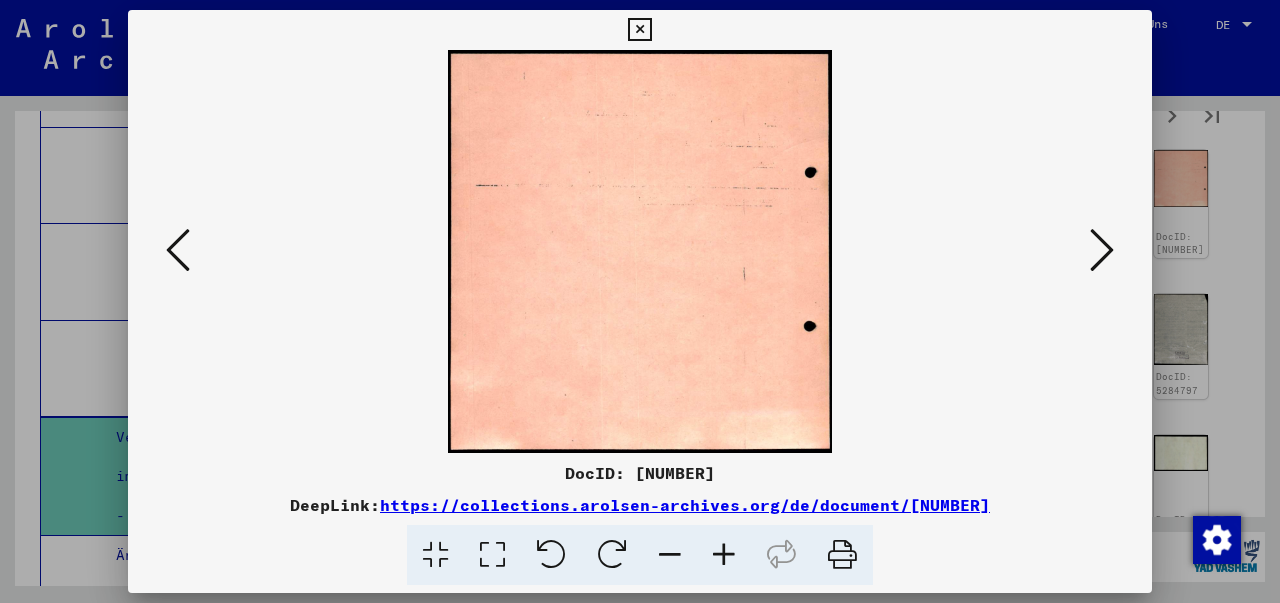 click at bounding box center [1102, 250] 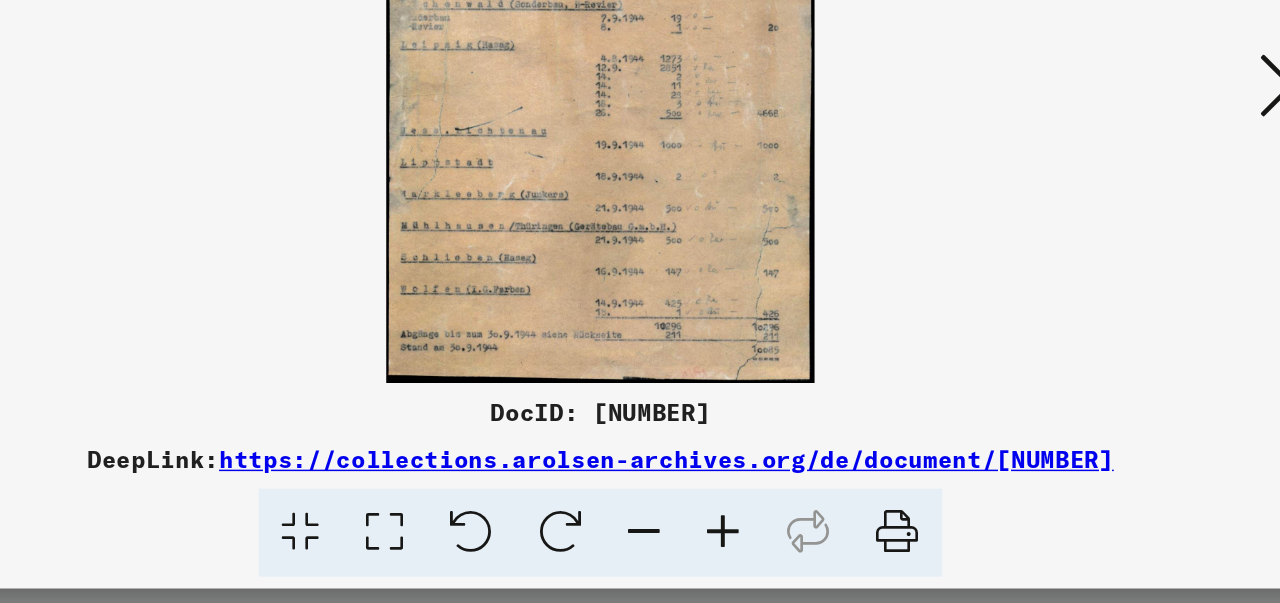scroll, scrollTop: 0, scrollLeft: 0, axis: both 